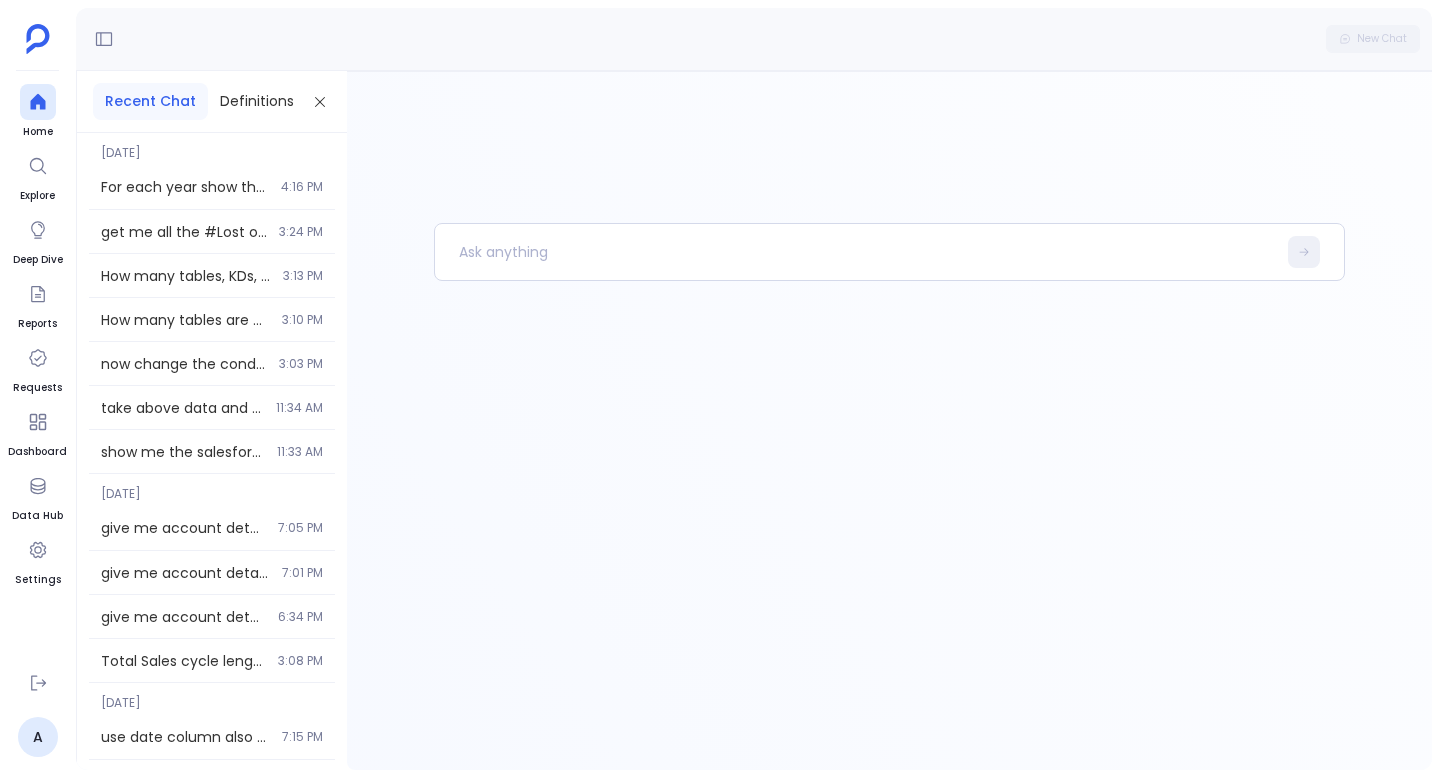 scroll, scrollTop: 0, scrollLeft: 0, axis: both 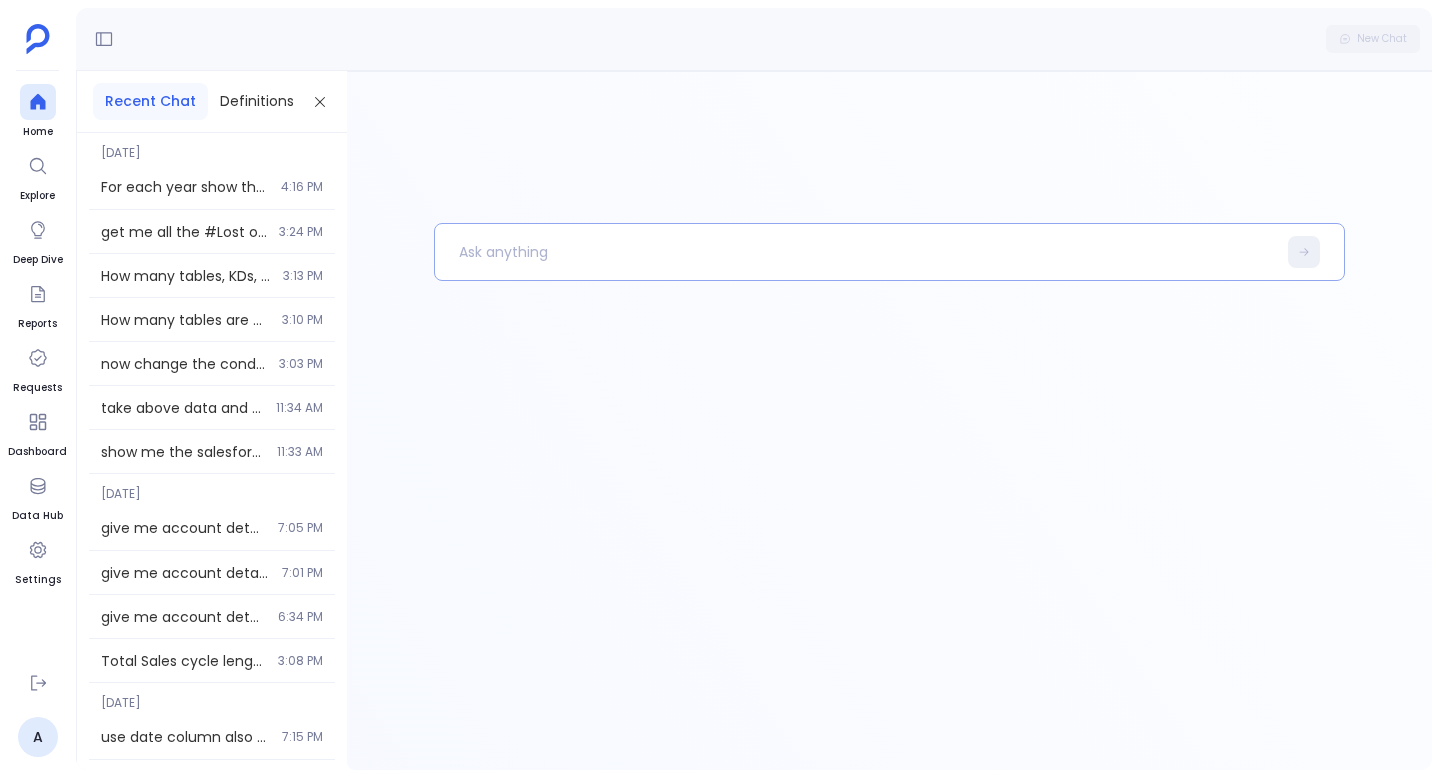 click at bounding box center [855, 252] 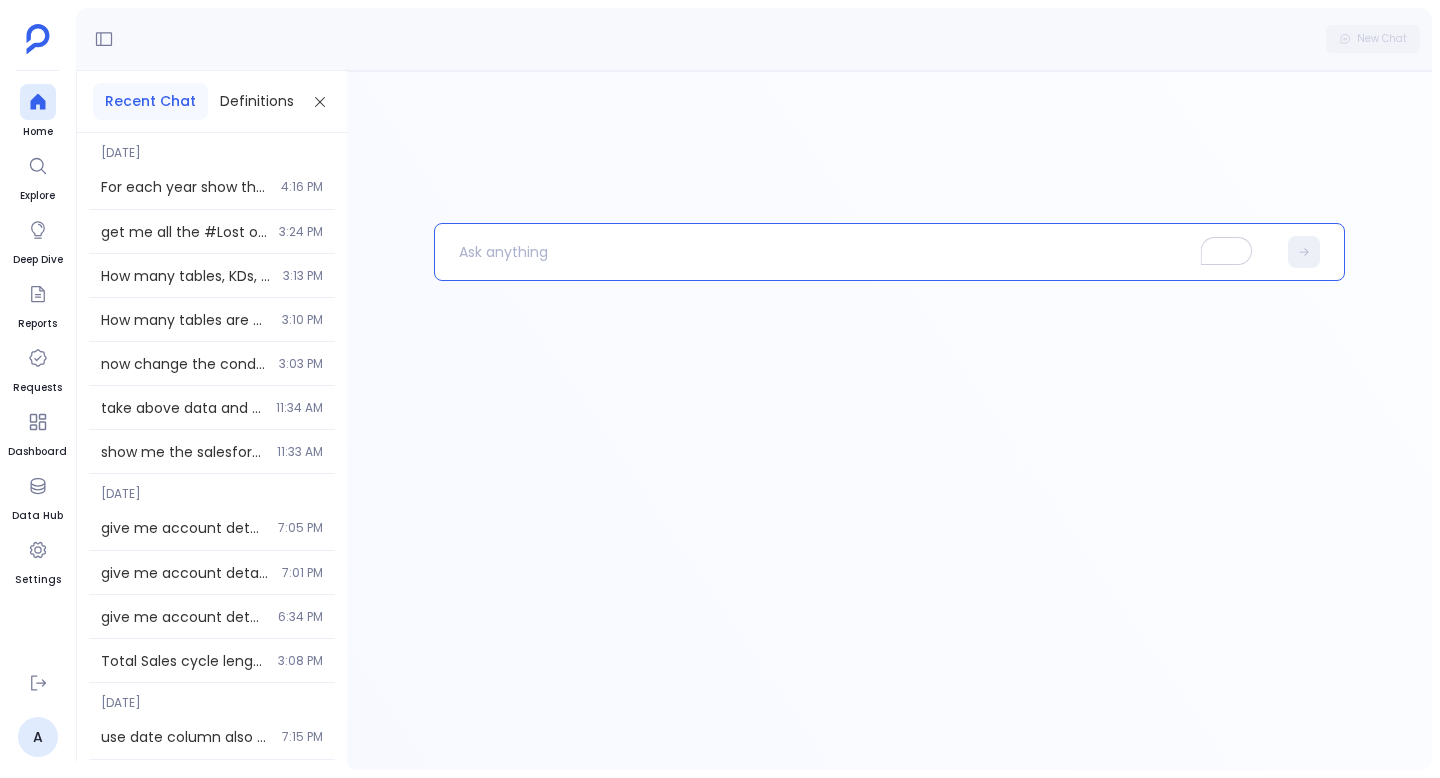 type 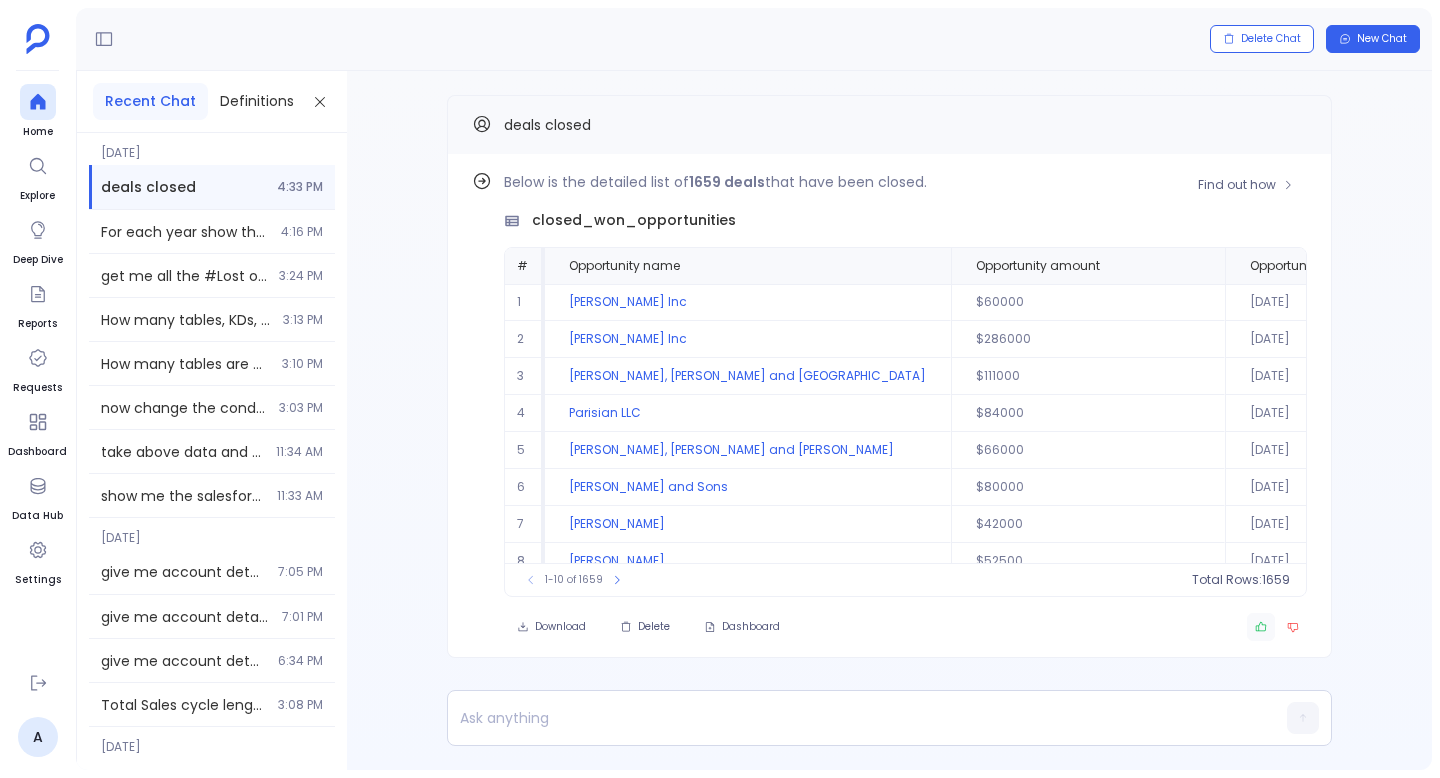 click 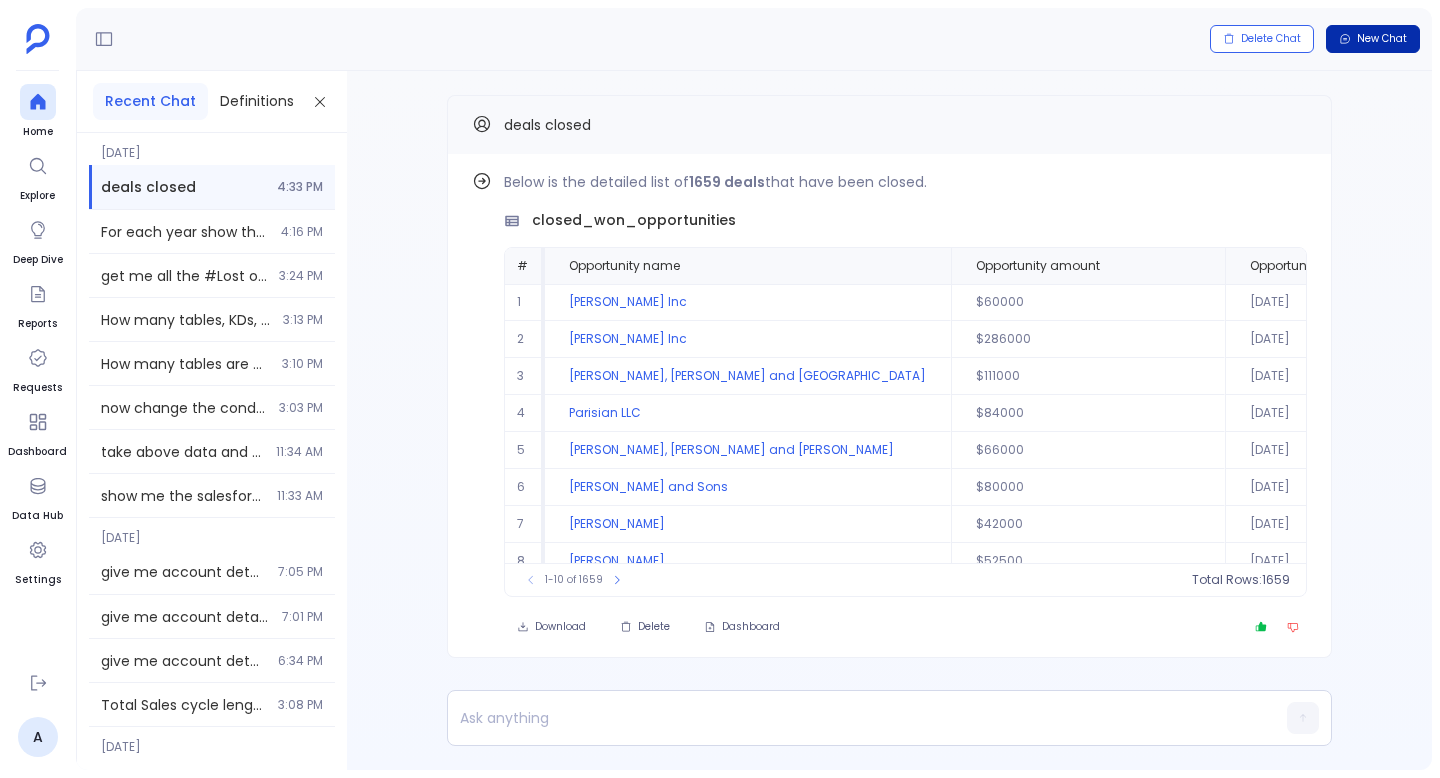 click on "New Chat" at bounding box center [1382, 39] 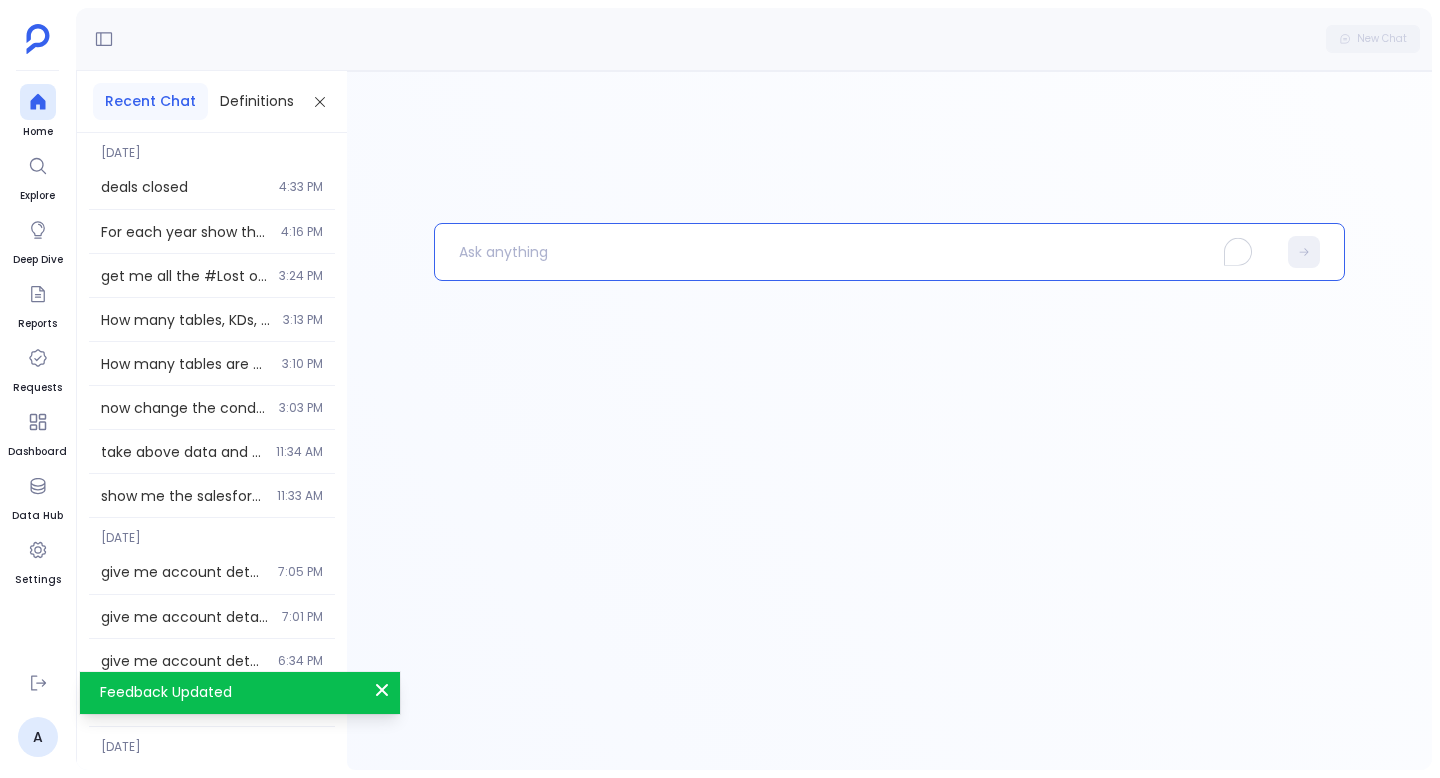 click at bounding box center [855, 252] 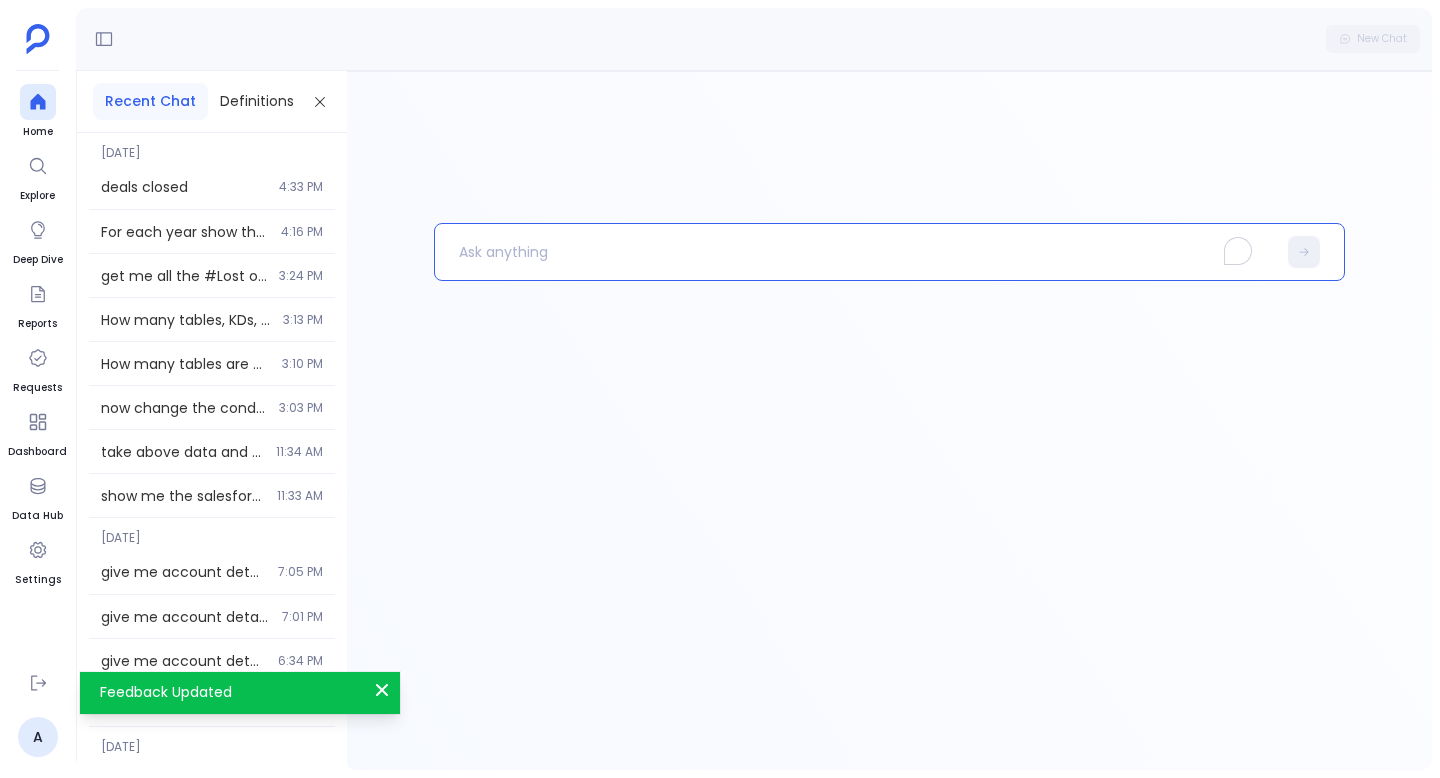 type 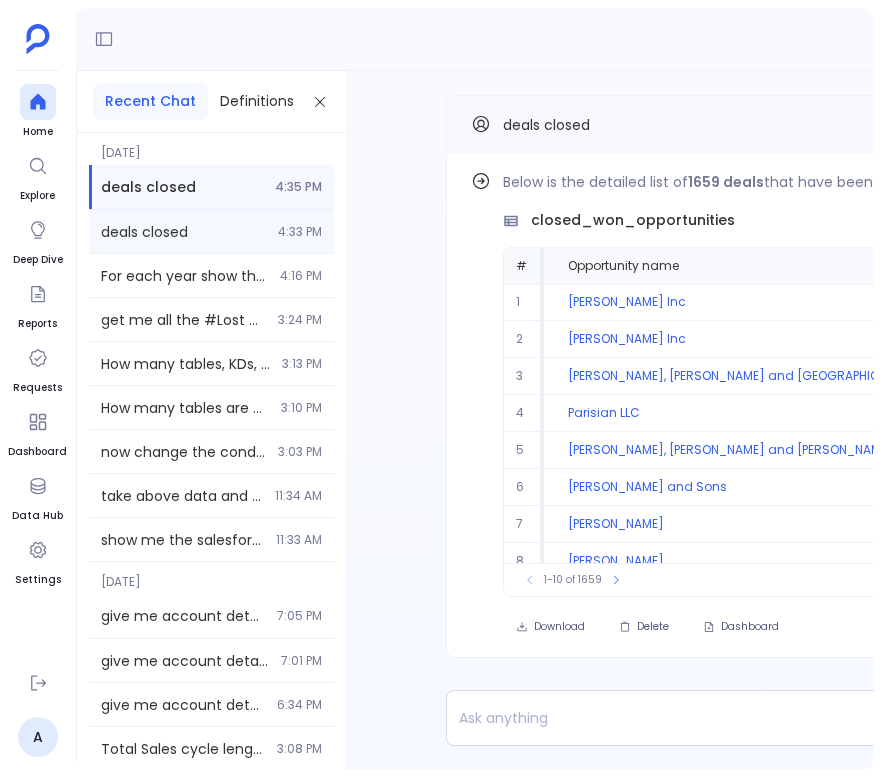 click on "deals closed" at bounding box center (183, 232) 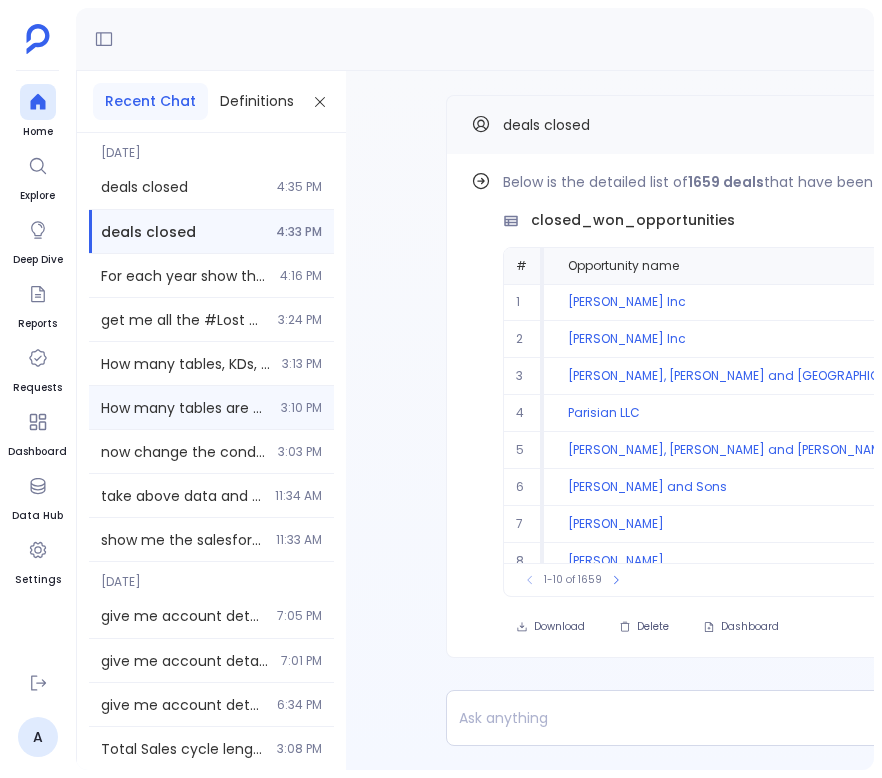 click on "How many tables are enabled?" at bounding box center [185, 408] 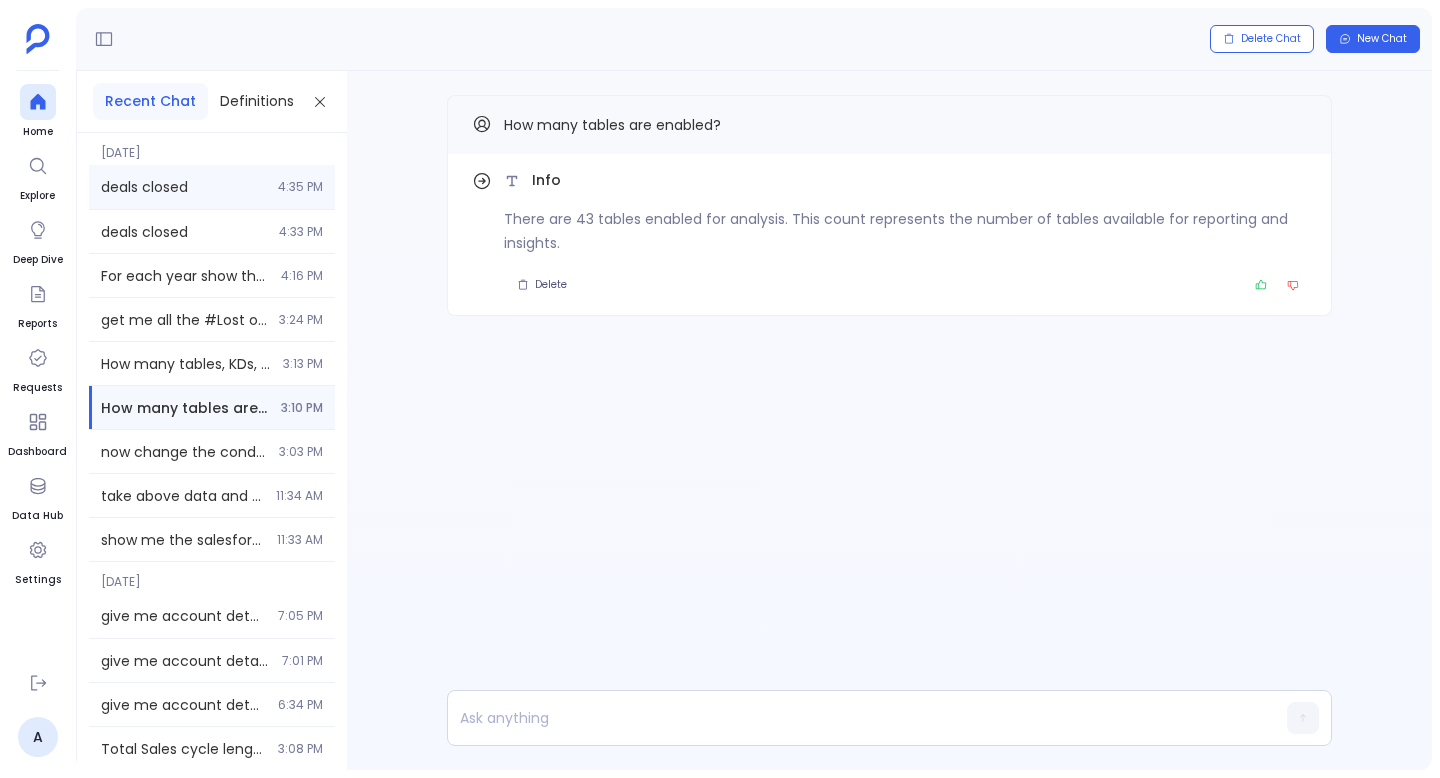 click on "deals closed" at bounding box center [183, 187] 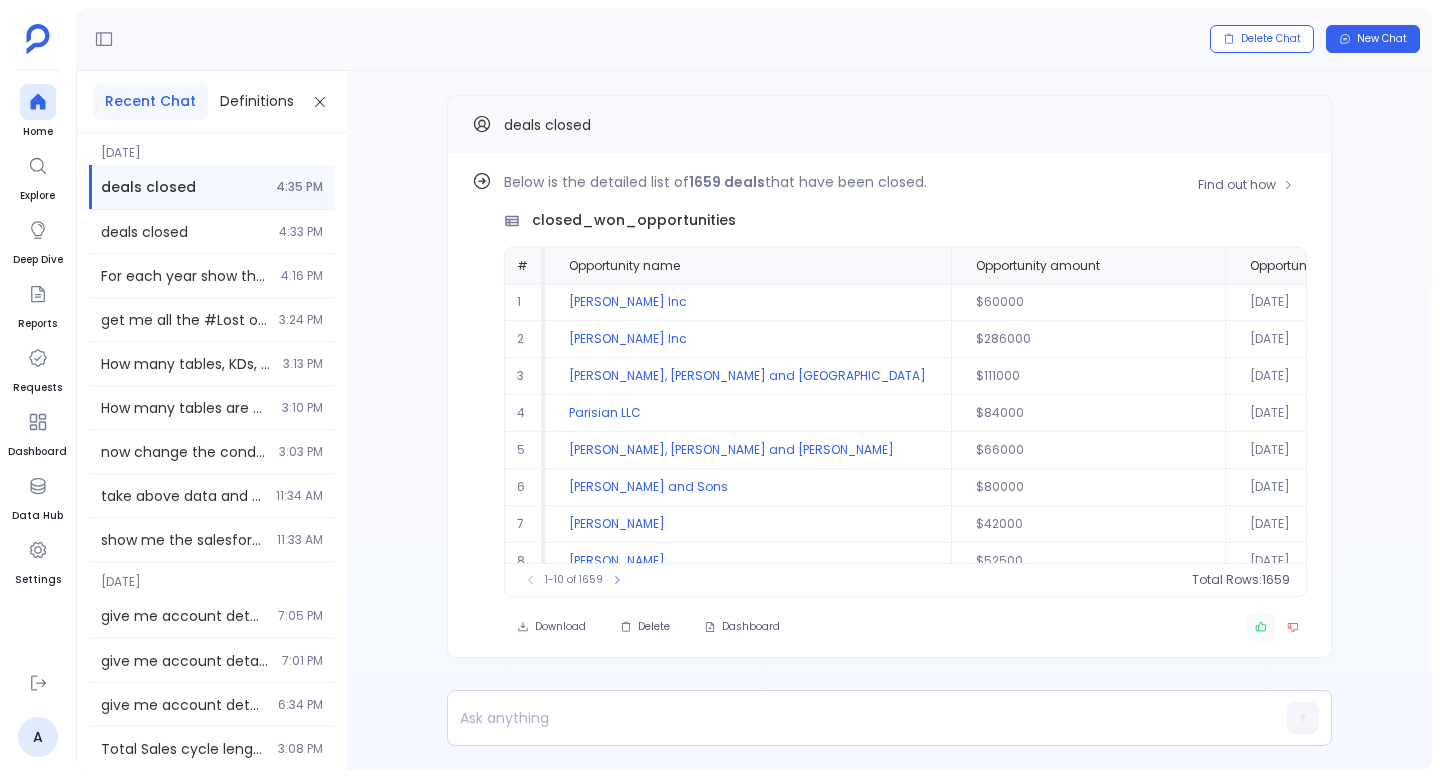 click 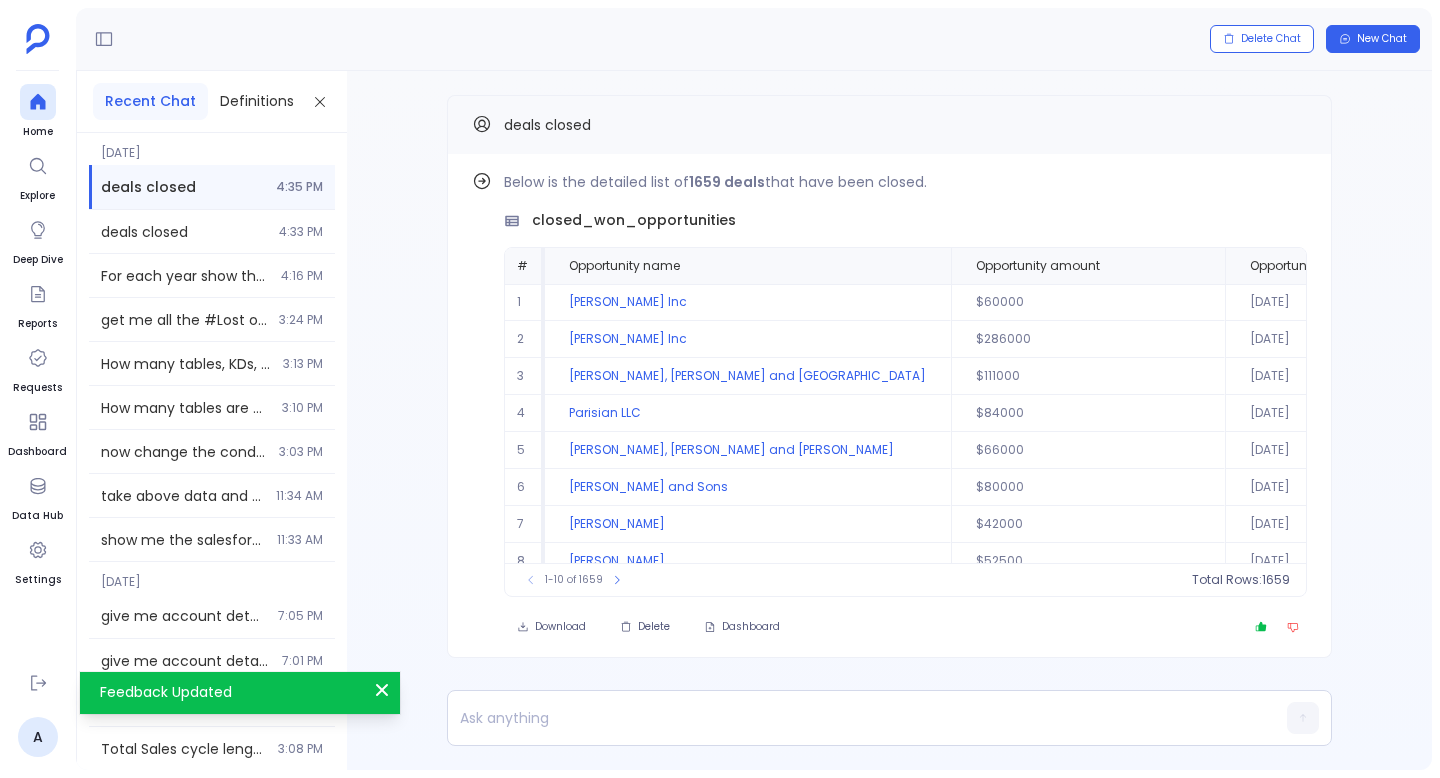 click on "deals closed" at bounding box center (547, 125) 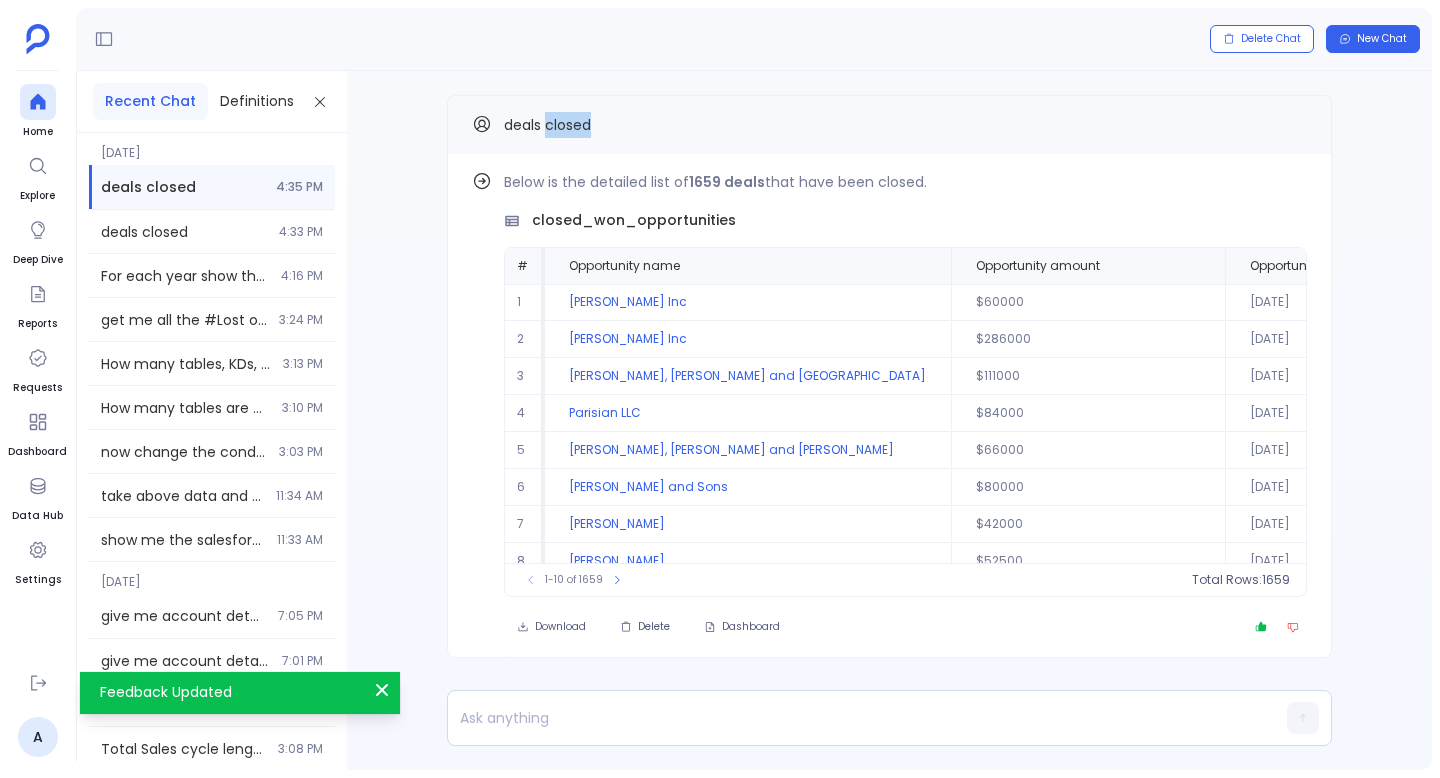click on "deals closed" at bounding box center [547, 125] 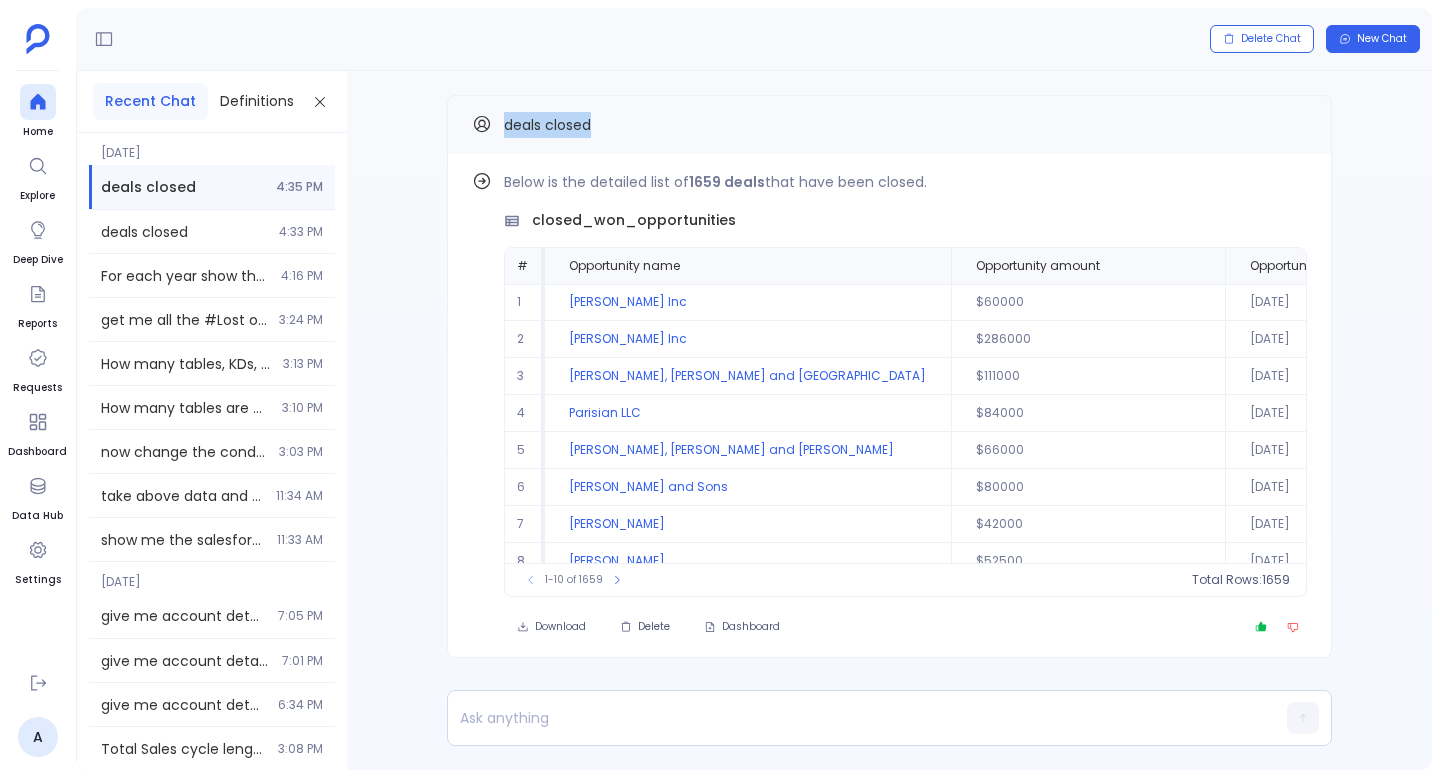 click on "deals closed" at bounding box center [547, 125] 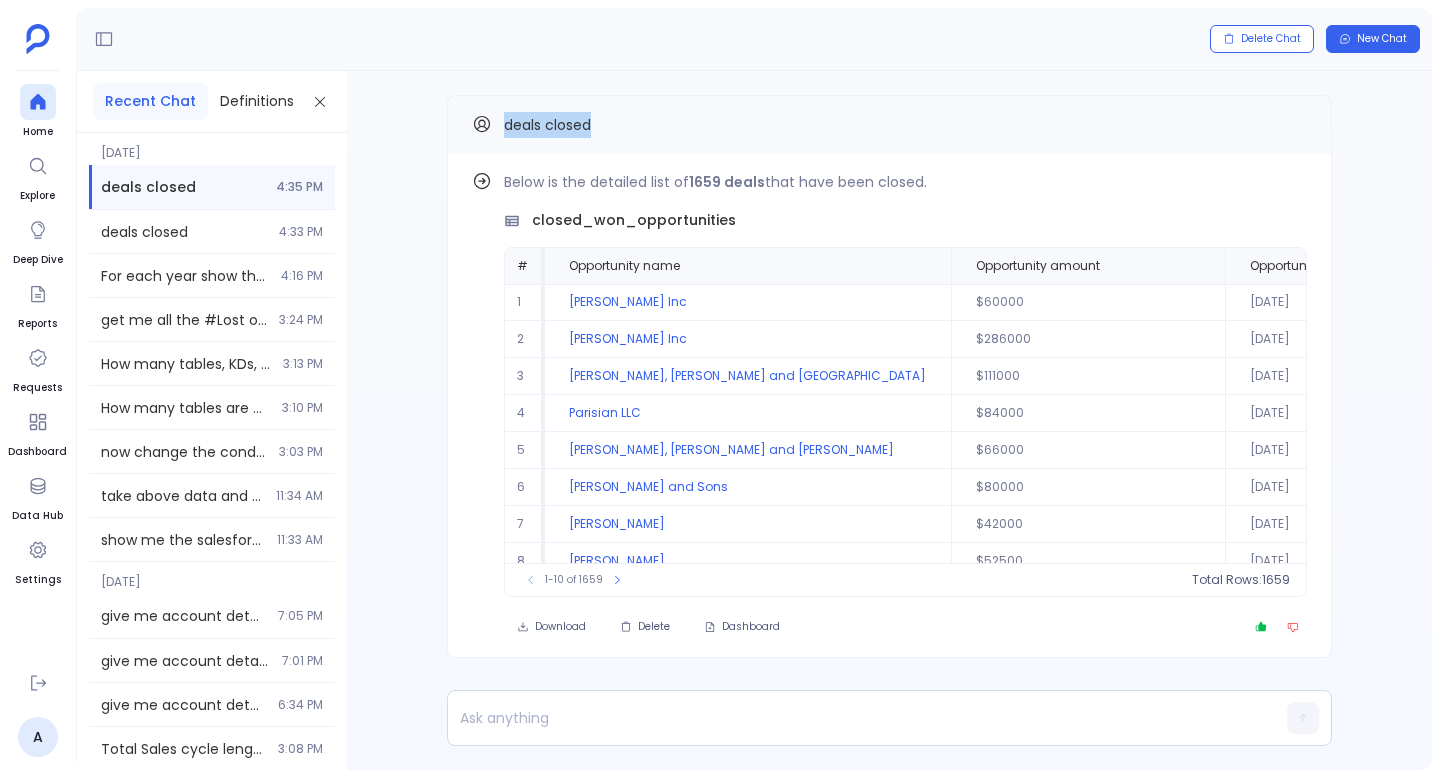 click on "deals closed" at bounding box center (547, 125) 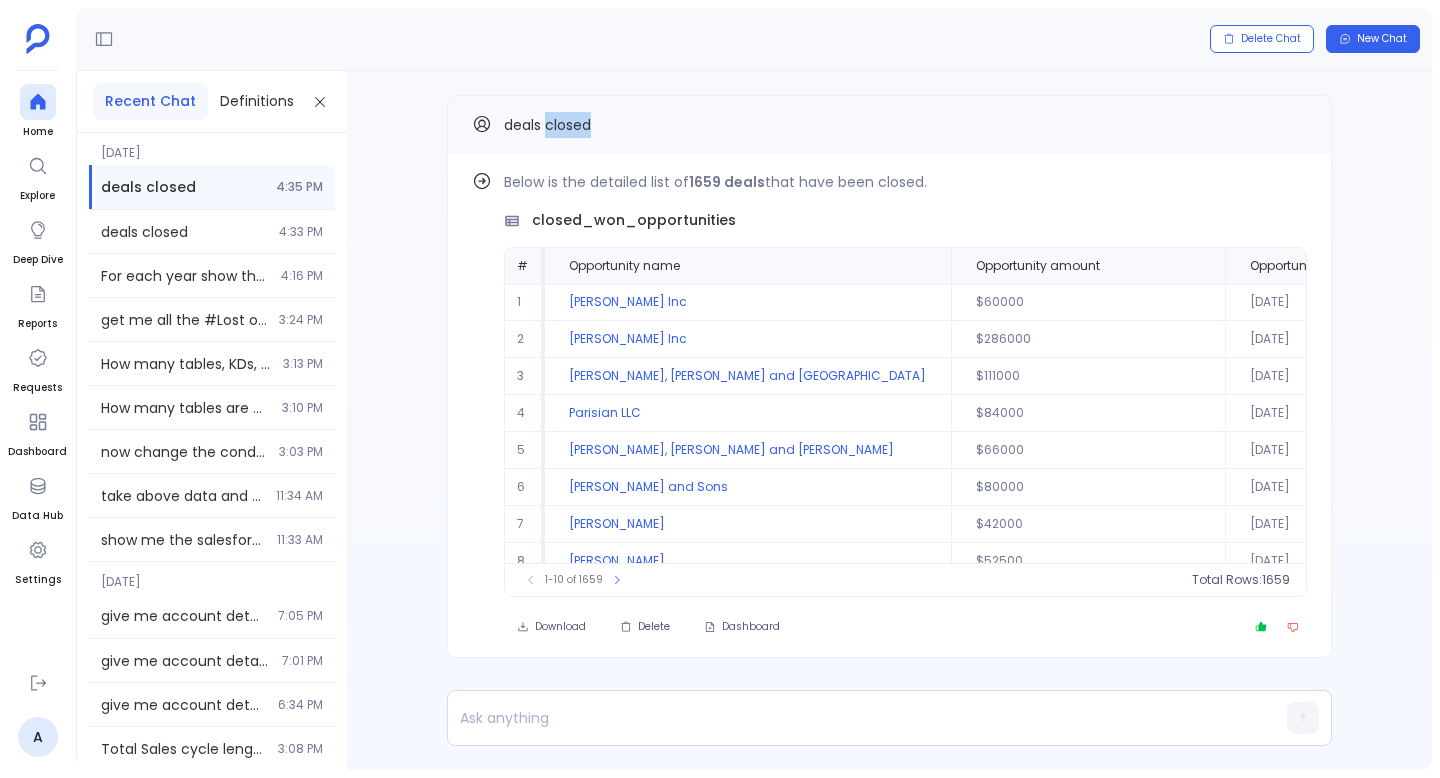 click on "deals closed" at bounding box center [547, 125] 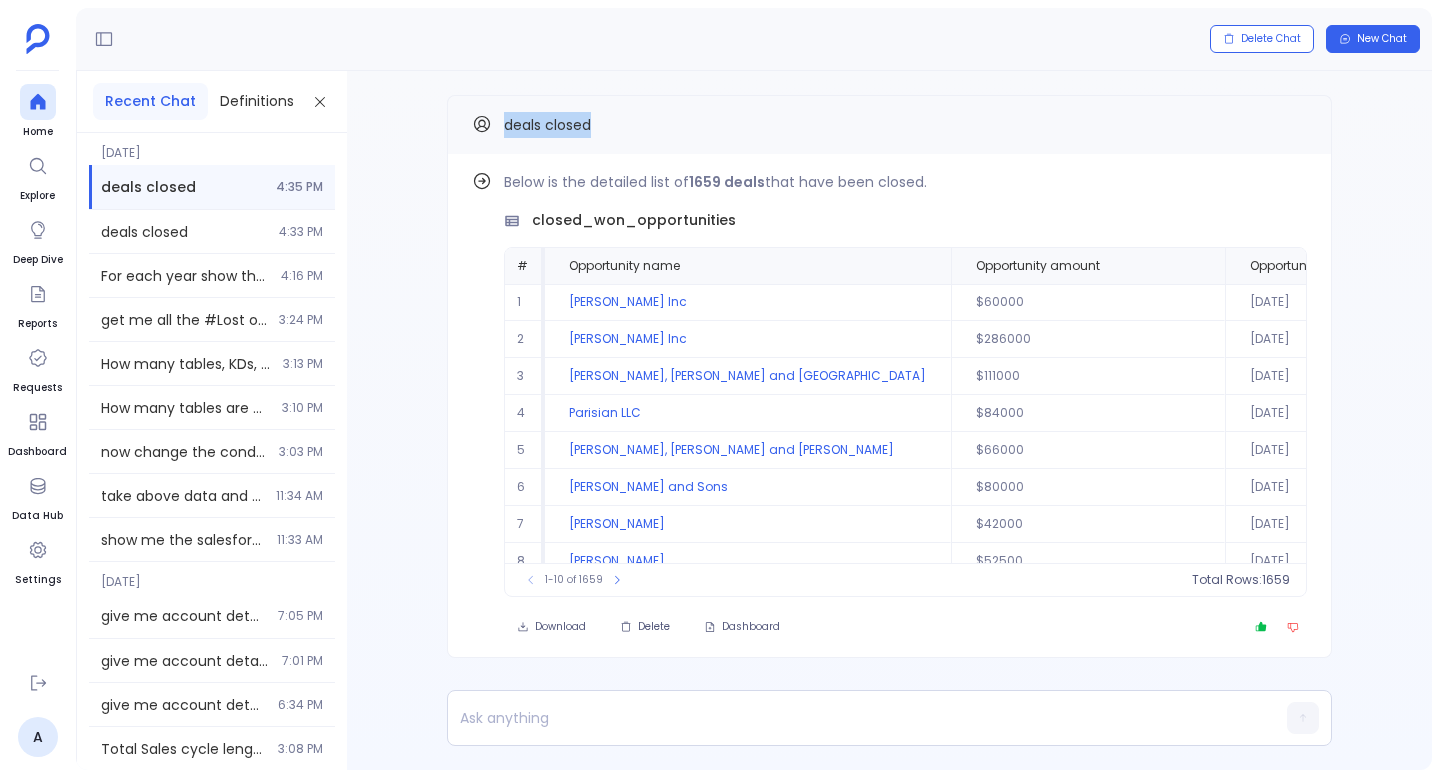 click on "deals closed" at bounding box center [547, 125] 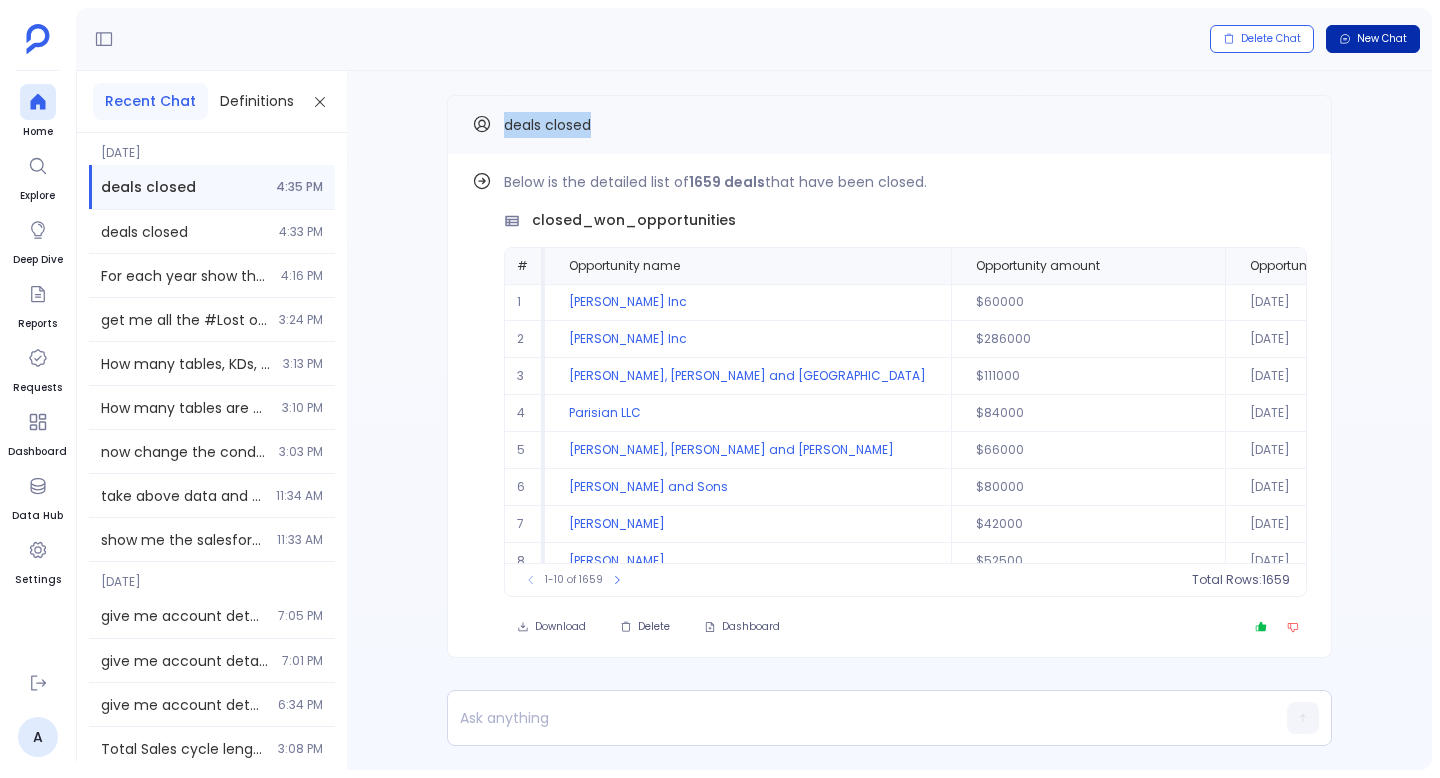 click on "New Chat" at bounding box center [1373, 39] 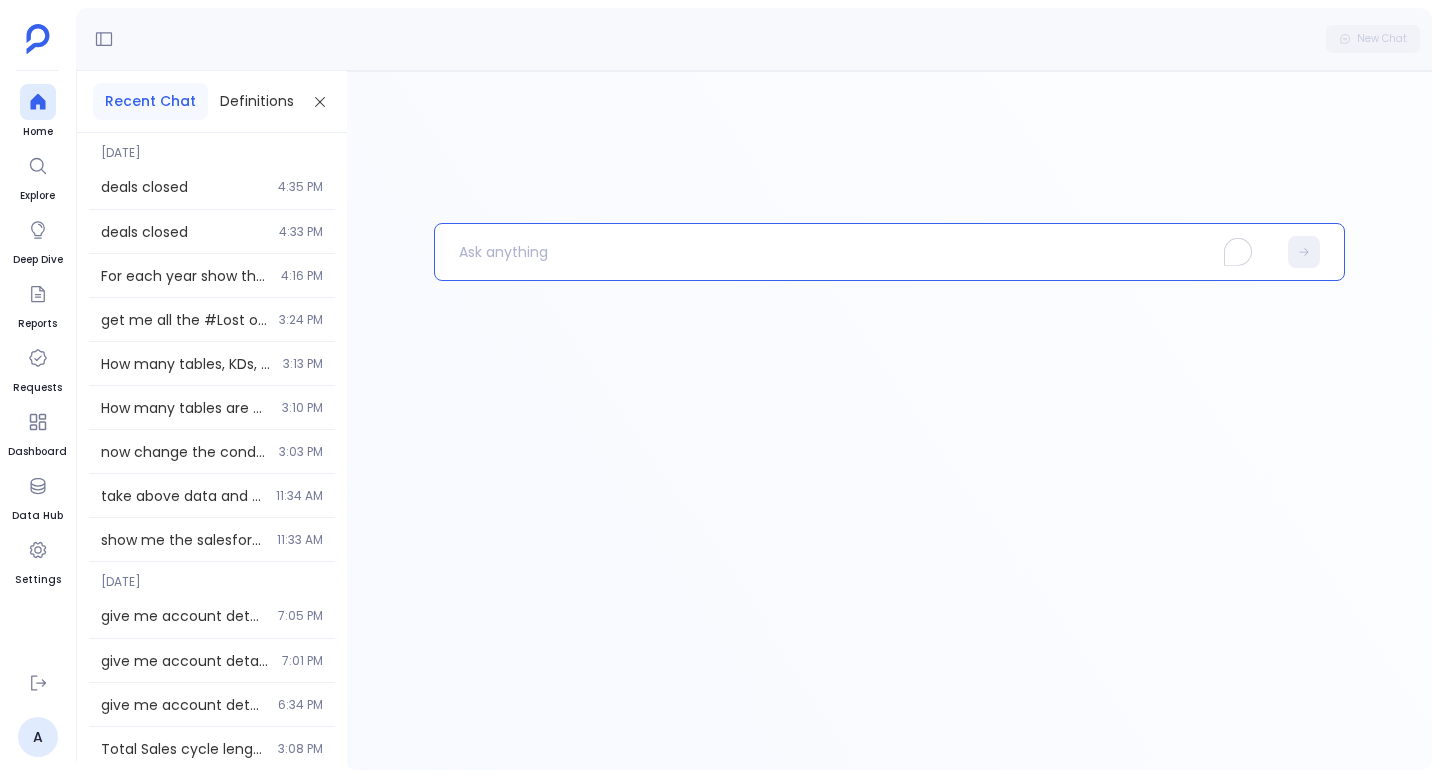 click at bounding box center (855, 252) 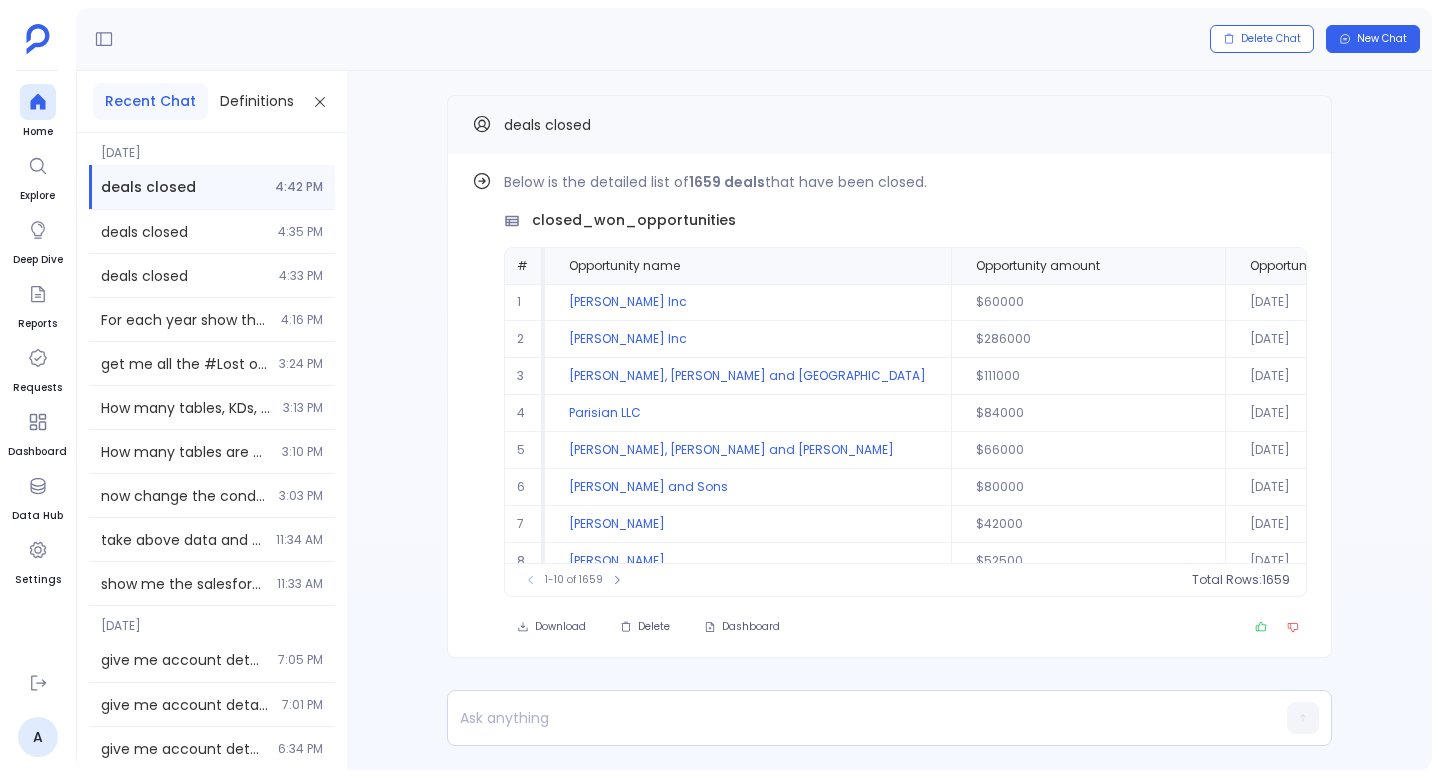 click on "deals closed" at bounding box center (547, 125) 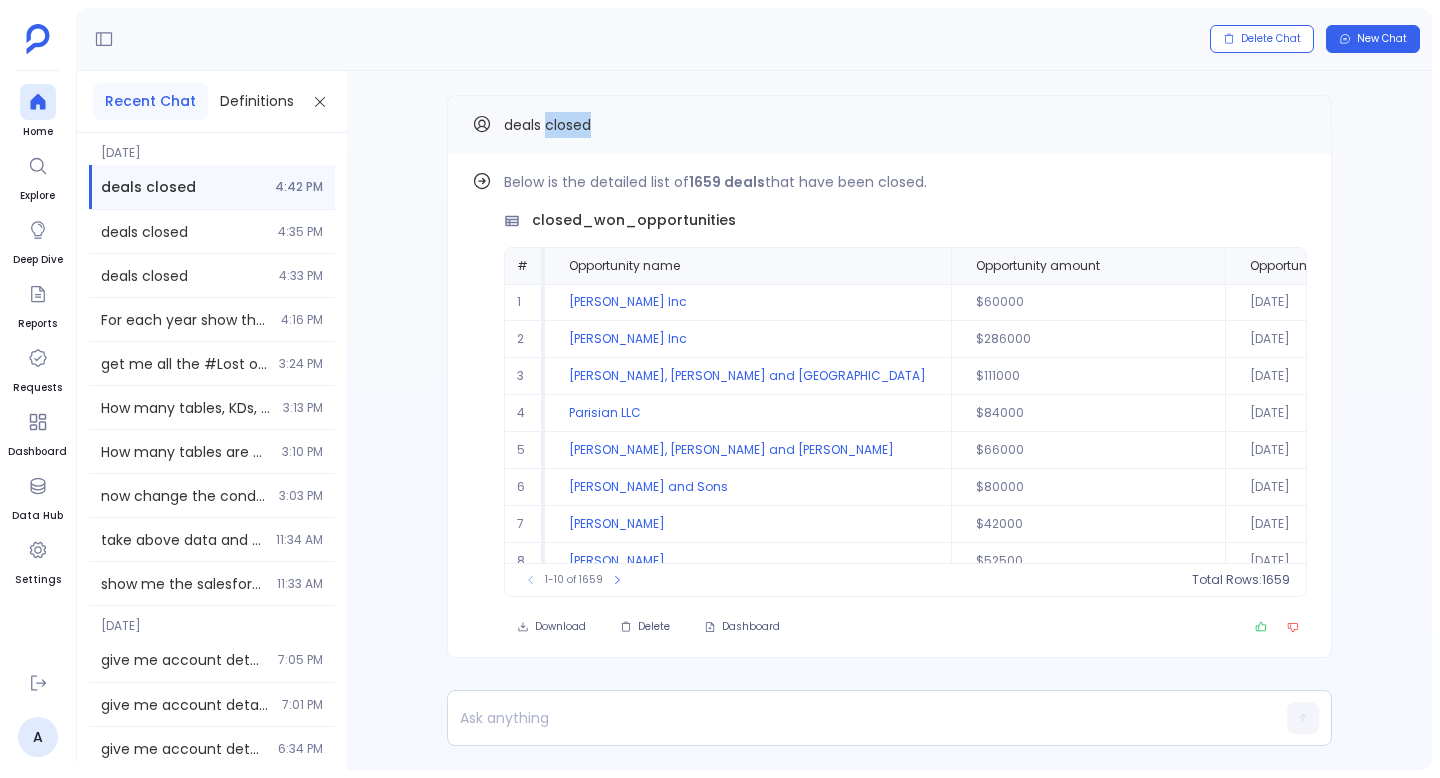 click on "deals closed" at bounding box center [547, 125] 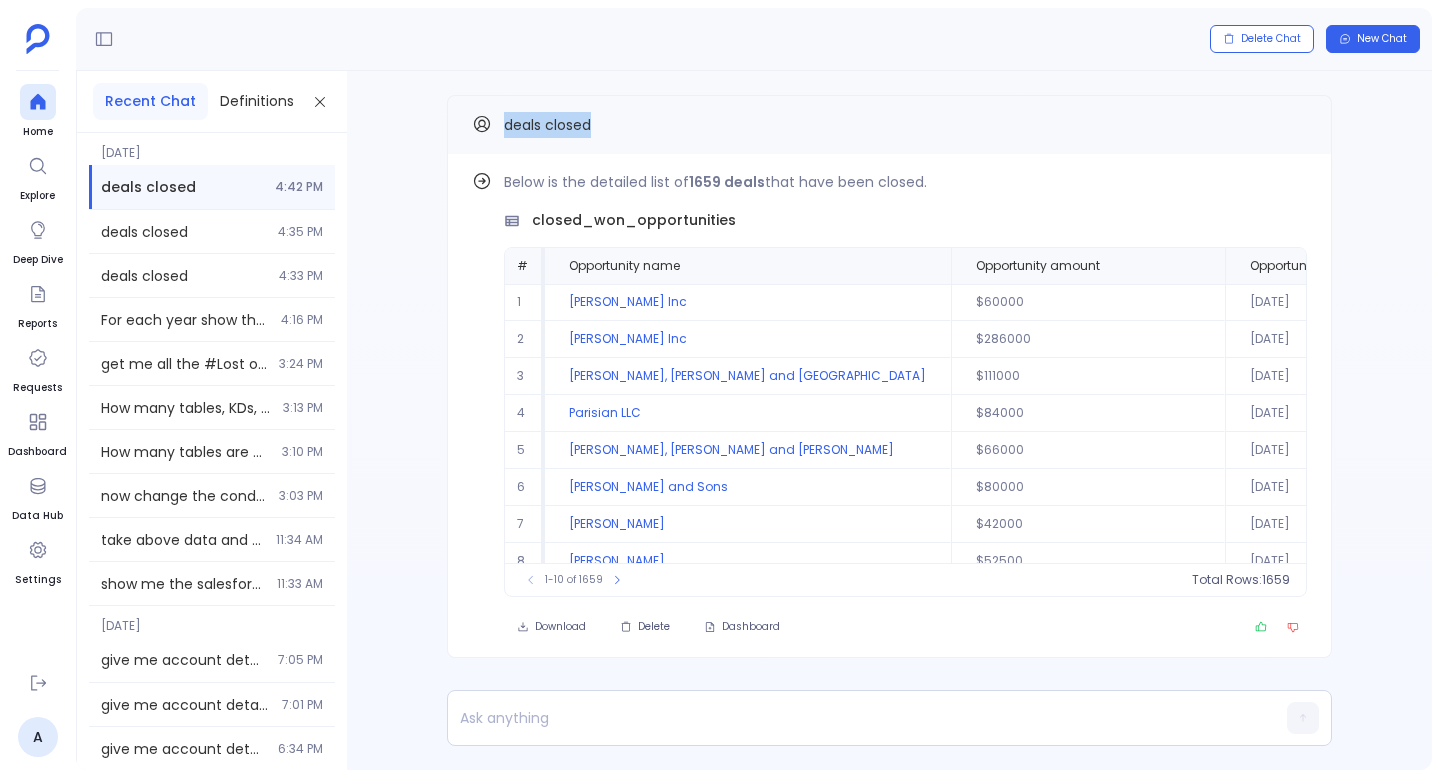 click on "deals closed" at bounding box center (547, 125) 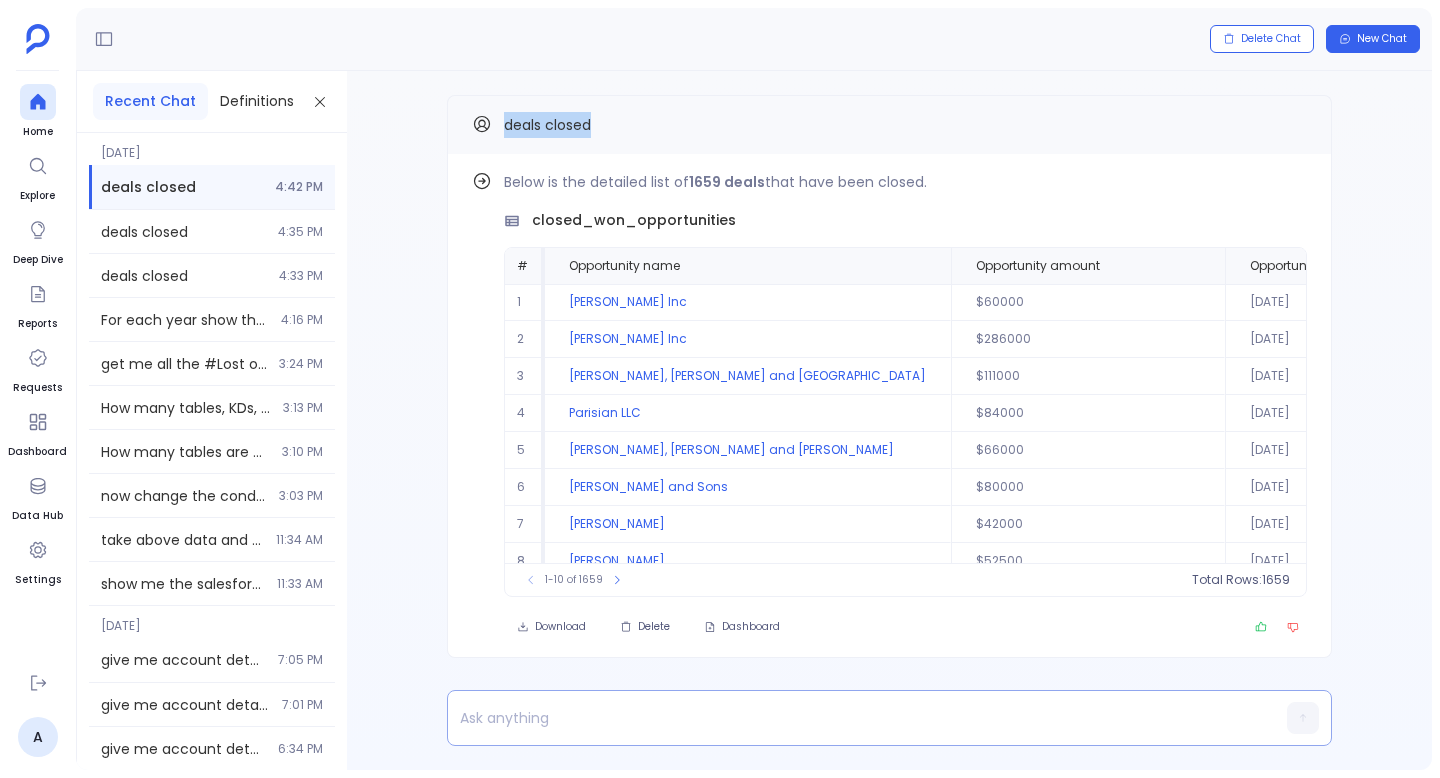 click at bounding box center (851, 718) 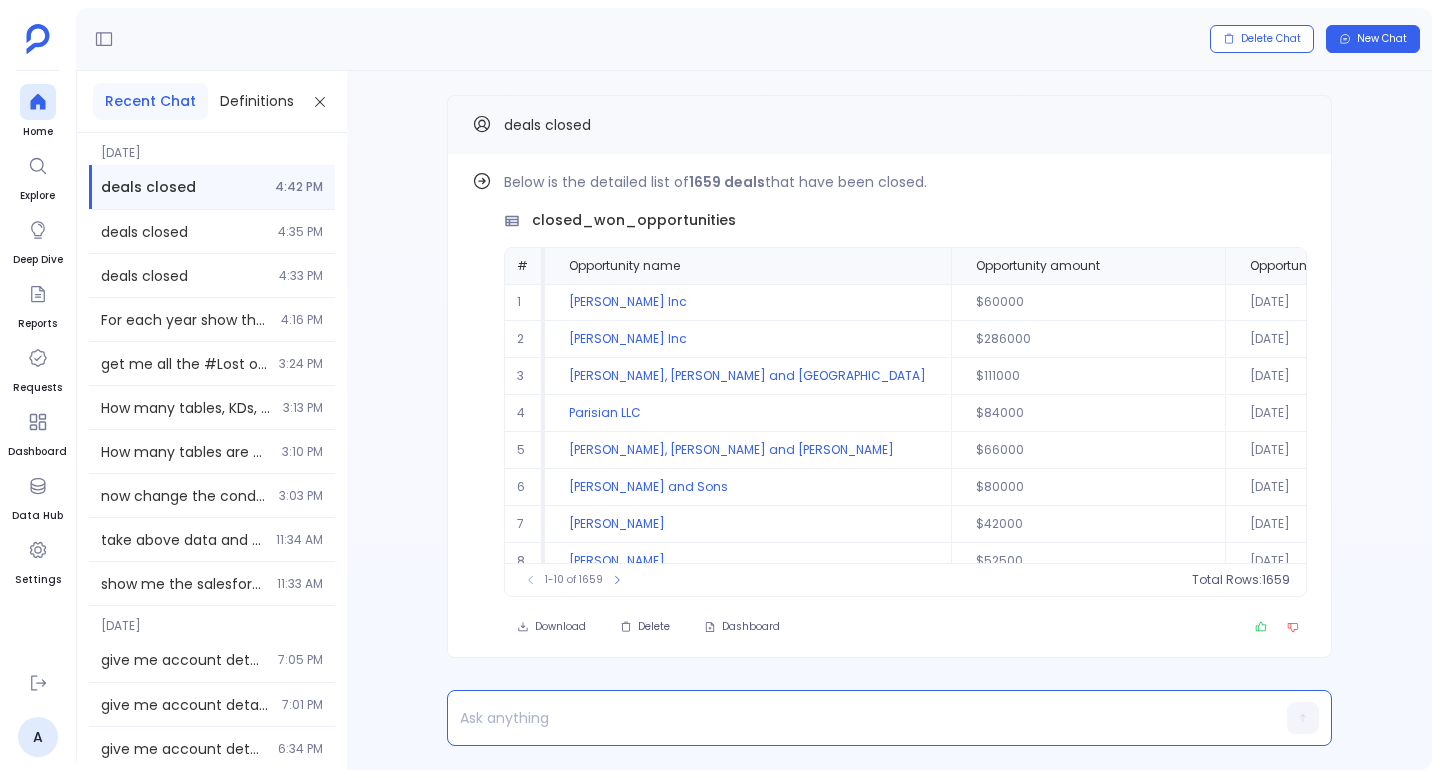 type 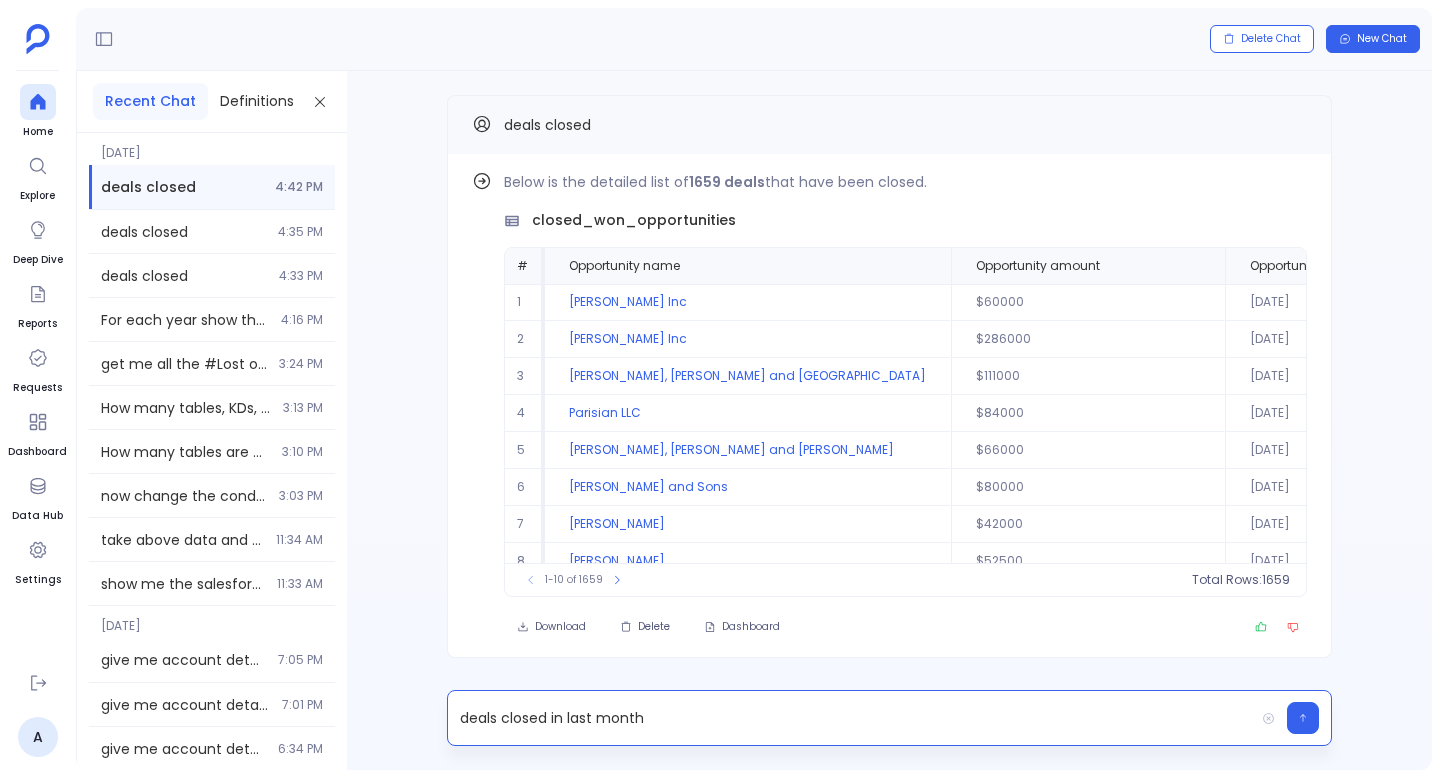 click on "deals closed in last month" at bounding box center (851, 718) 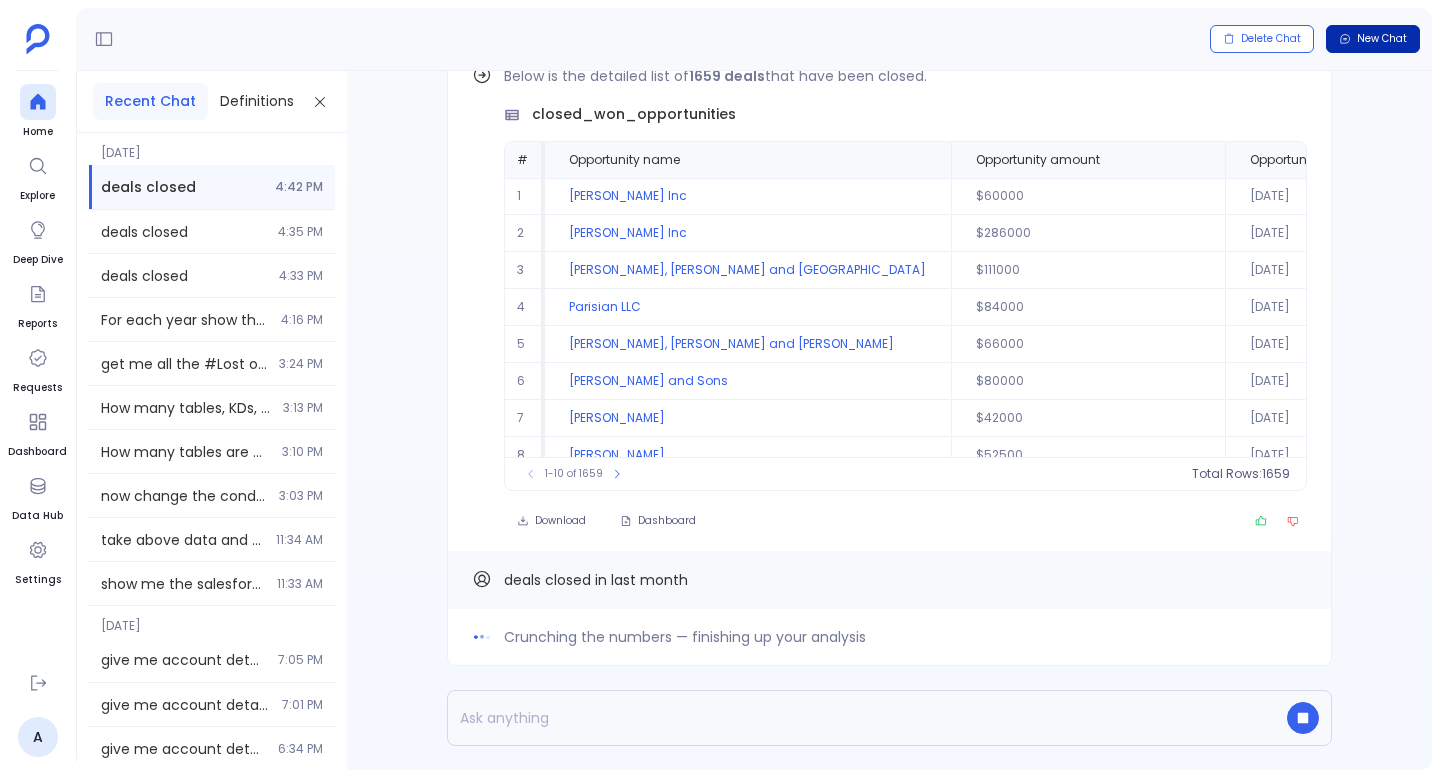 click on "New Chat" at bounding box center [1382, 39] 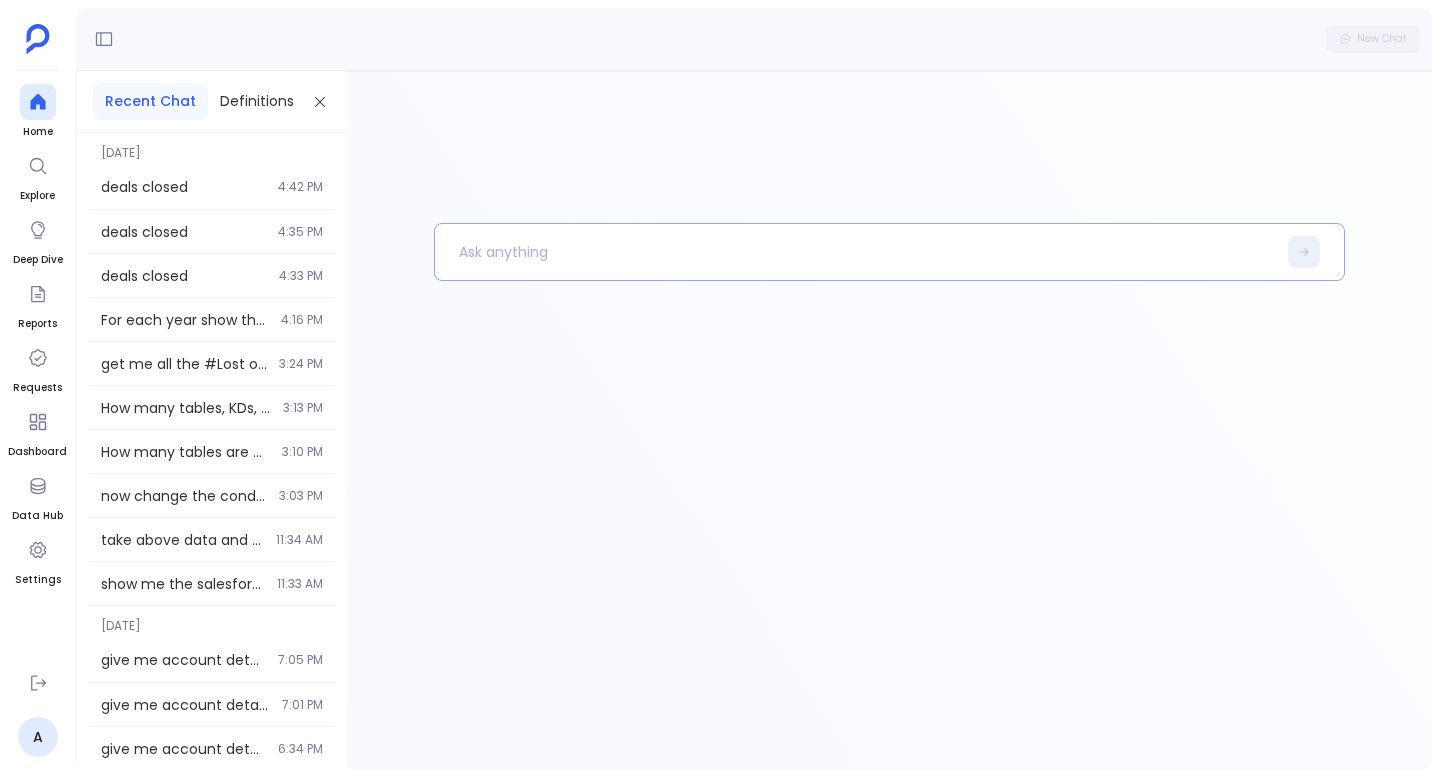 click at bounding box center (855, 252) 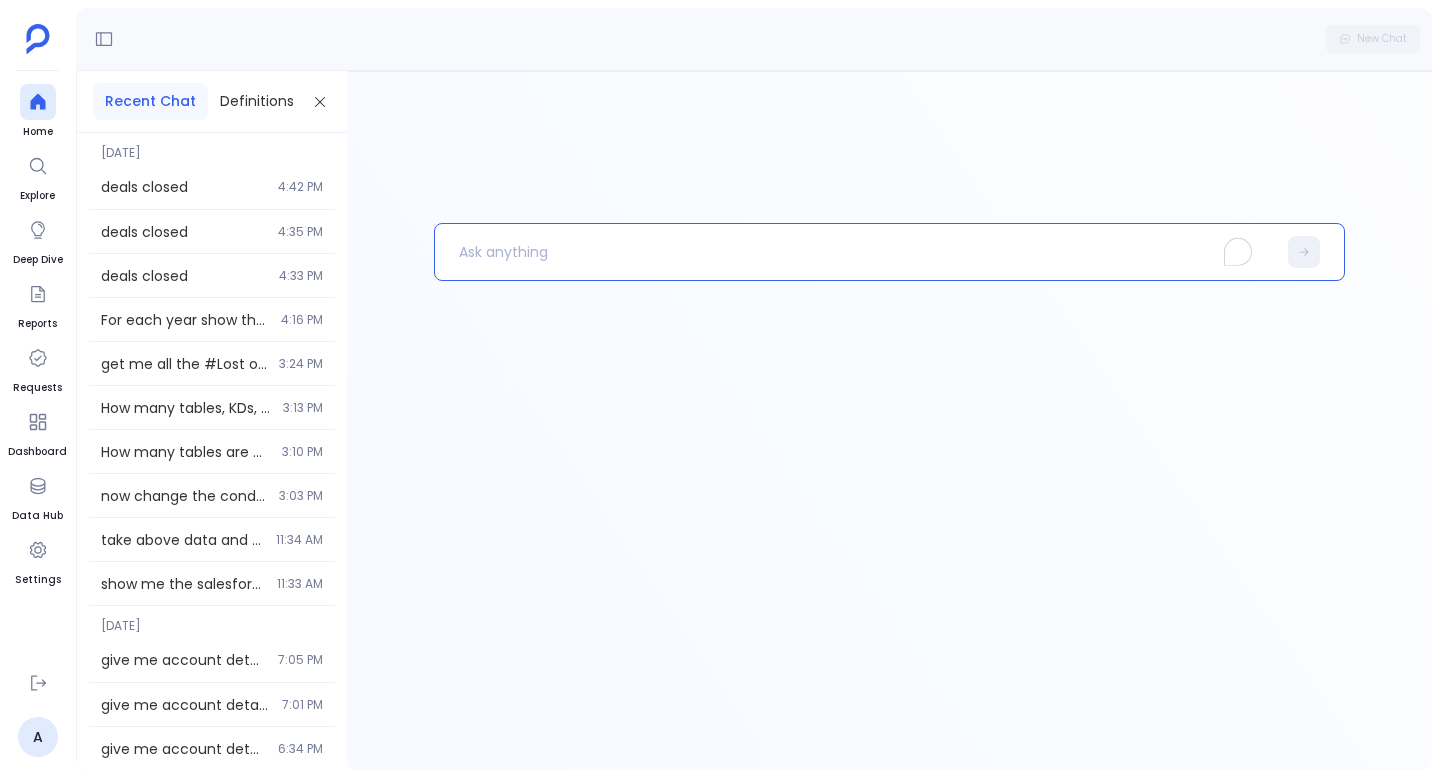 paste 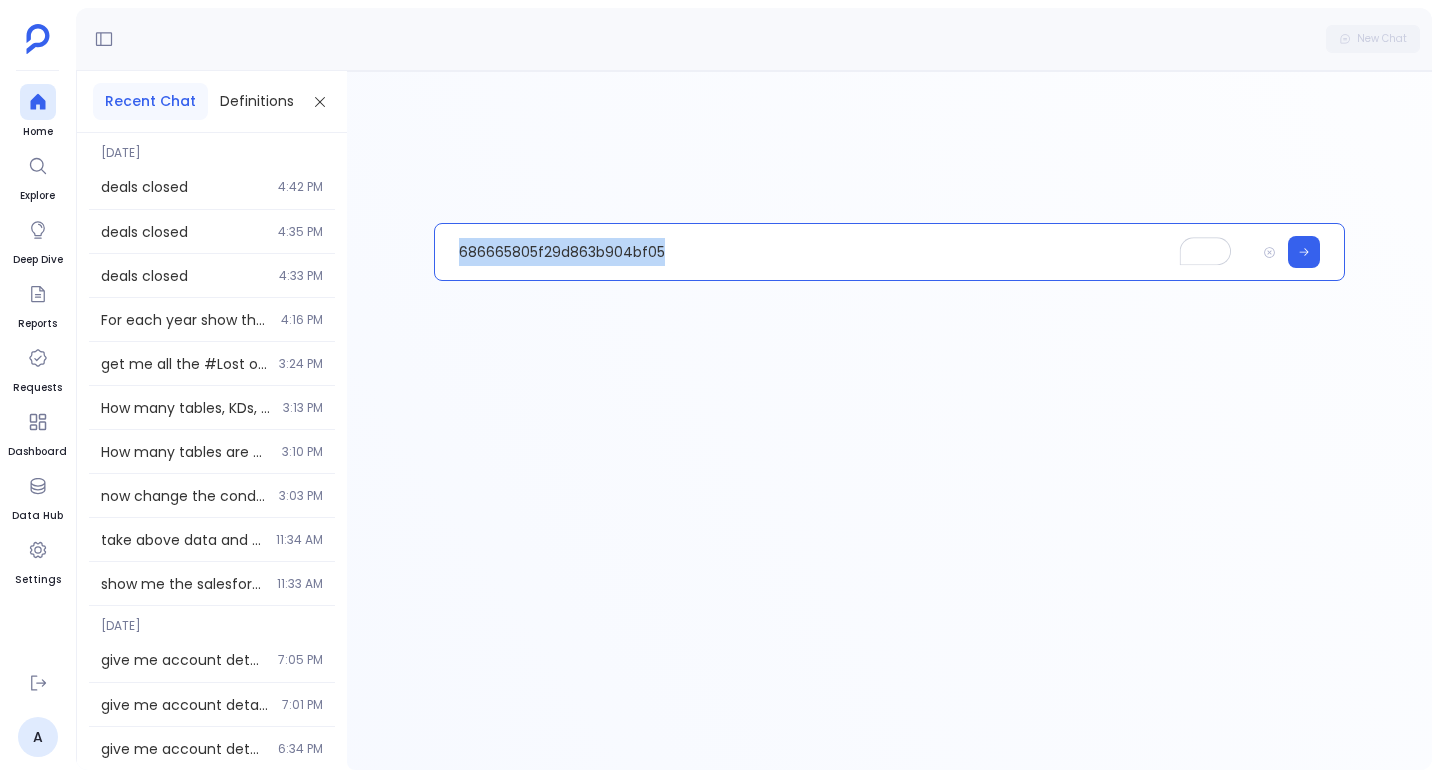type 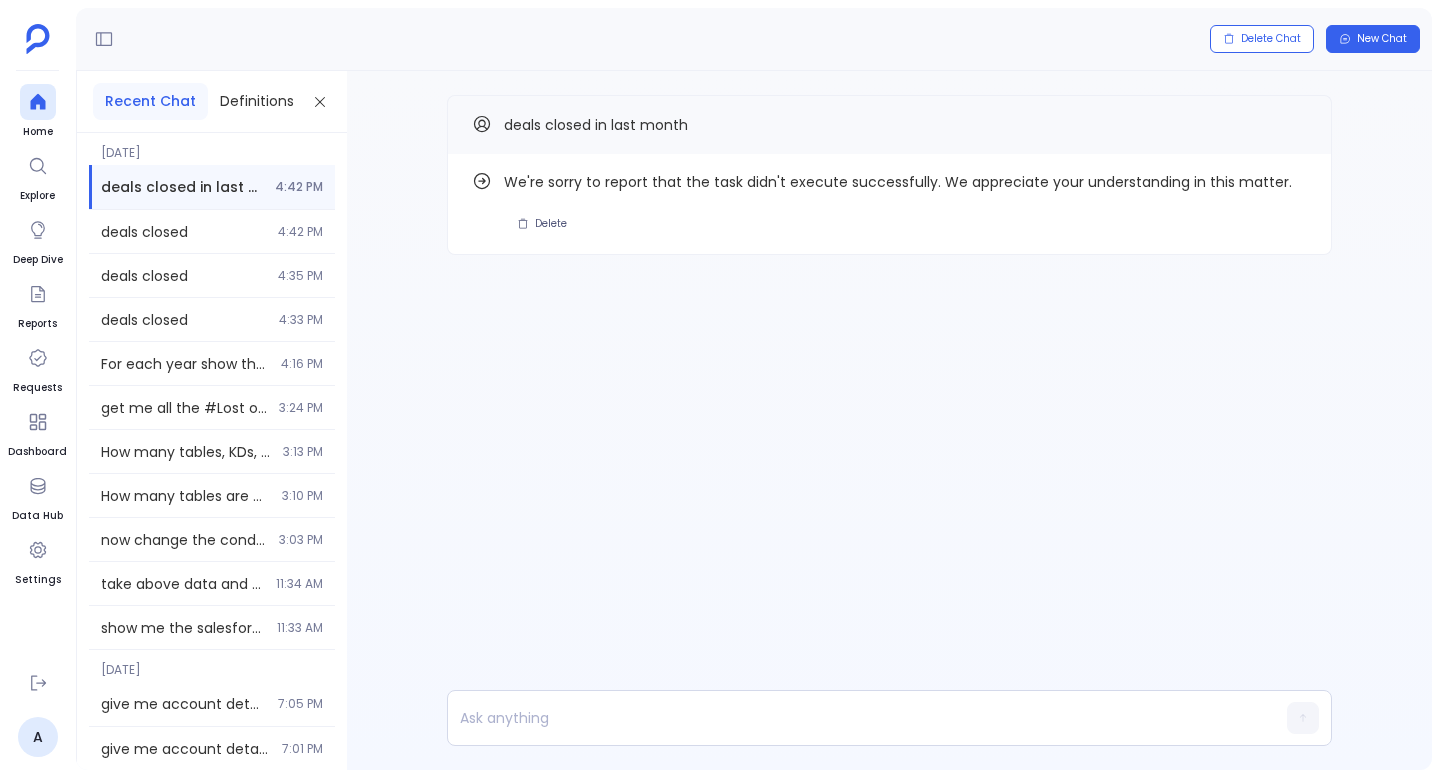 click on "Find out how We're sorry to report that the task didn't execute successfully. We appreciate your understanding in this matter. Delete deals closed in last month" at bounding box center [889, 420] 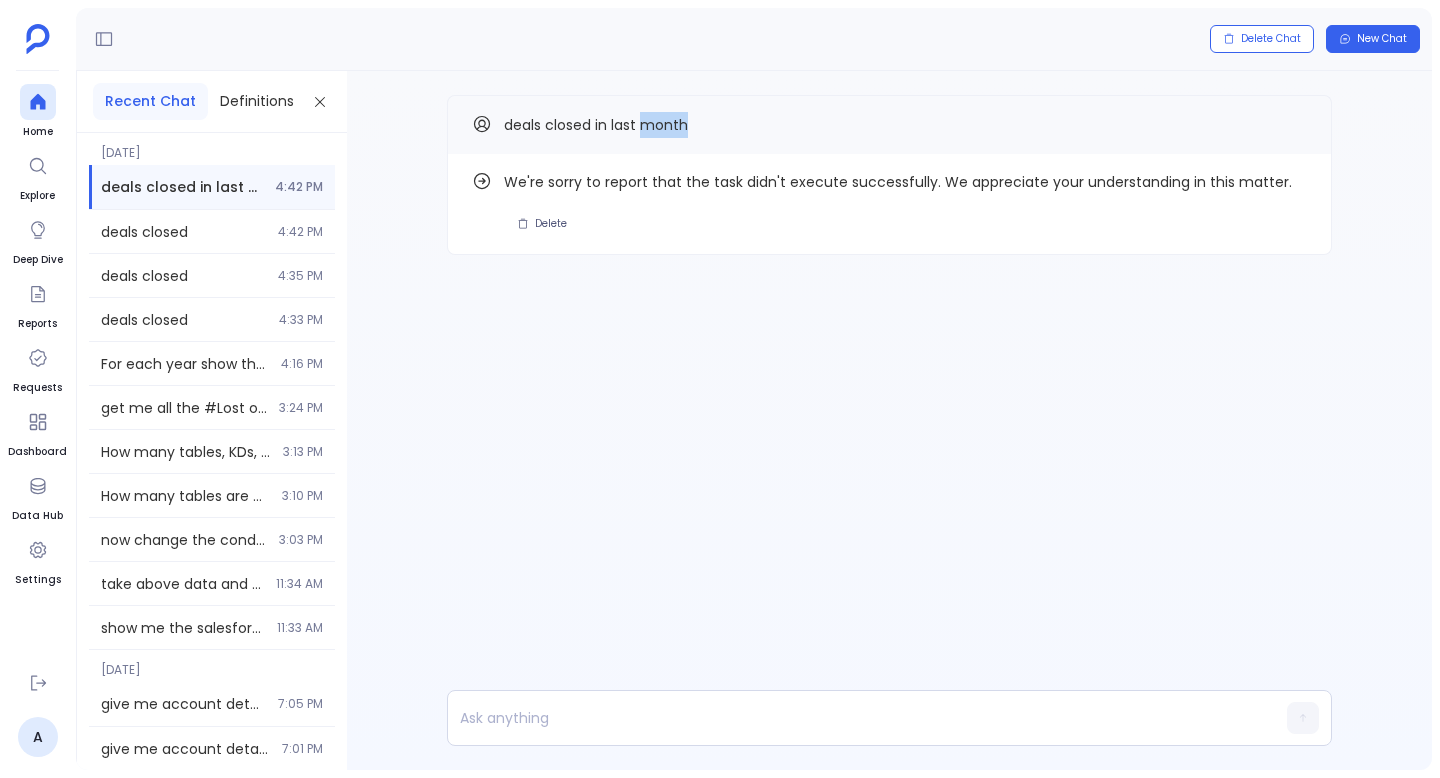 click on "deals closed in last month" at bounding box center (596, 125) 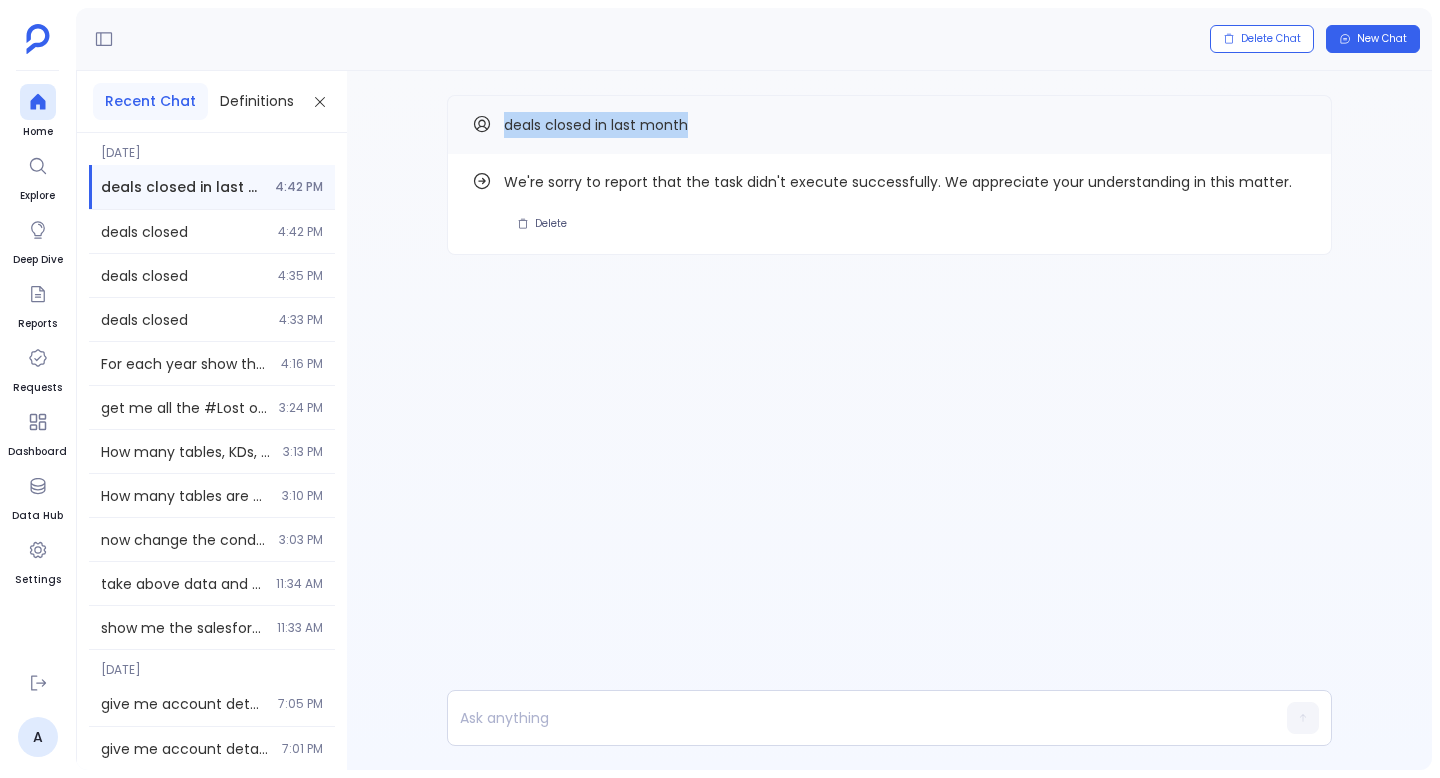 click on "deals closed in last month" at bounding box center (596, 125) 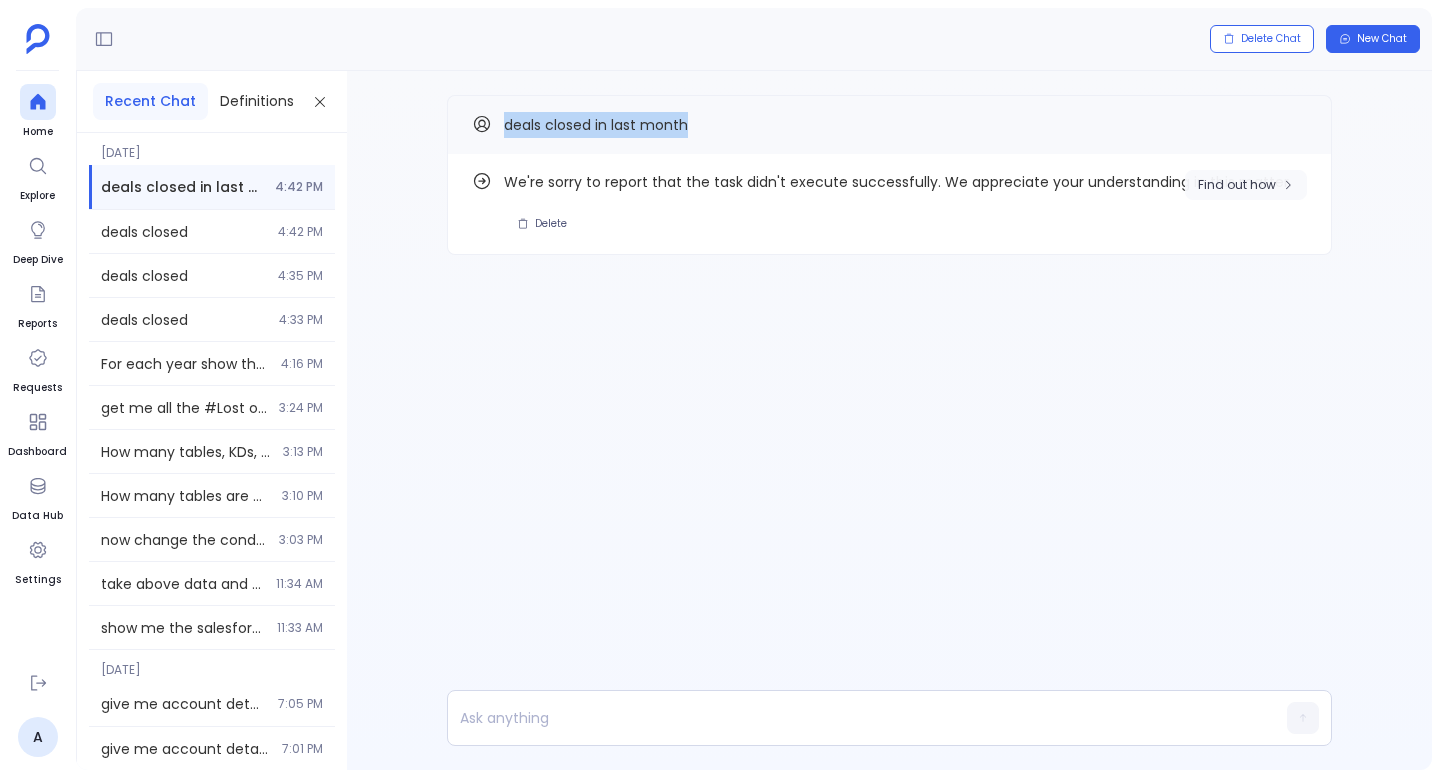 click on "Find out how" at bounding box center (1237, 185) 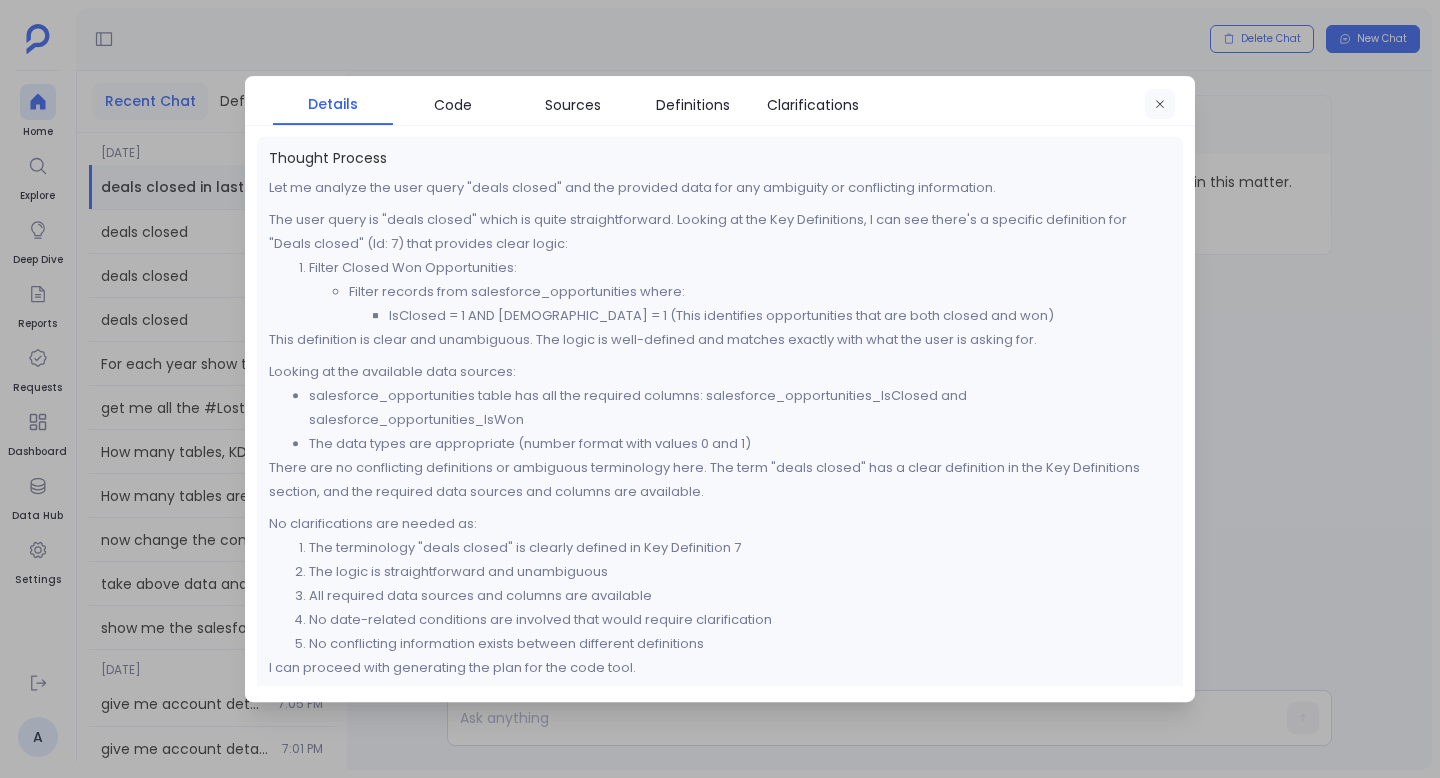 click at bounding box center [1160, 105] 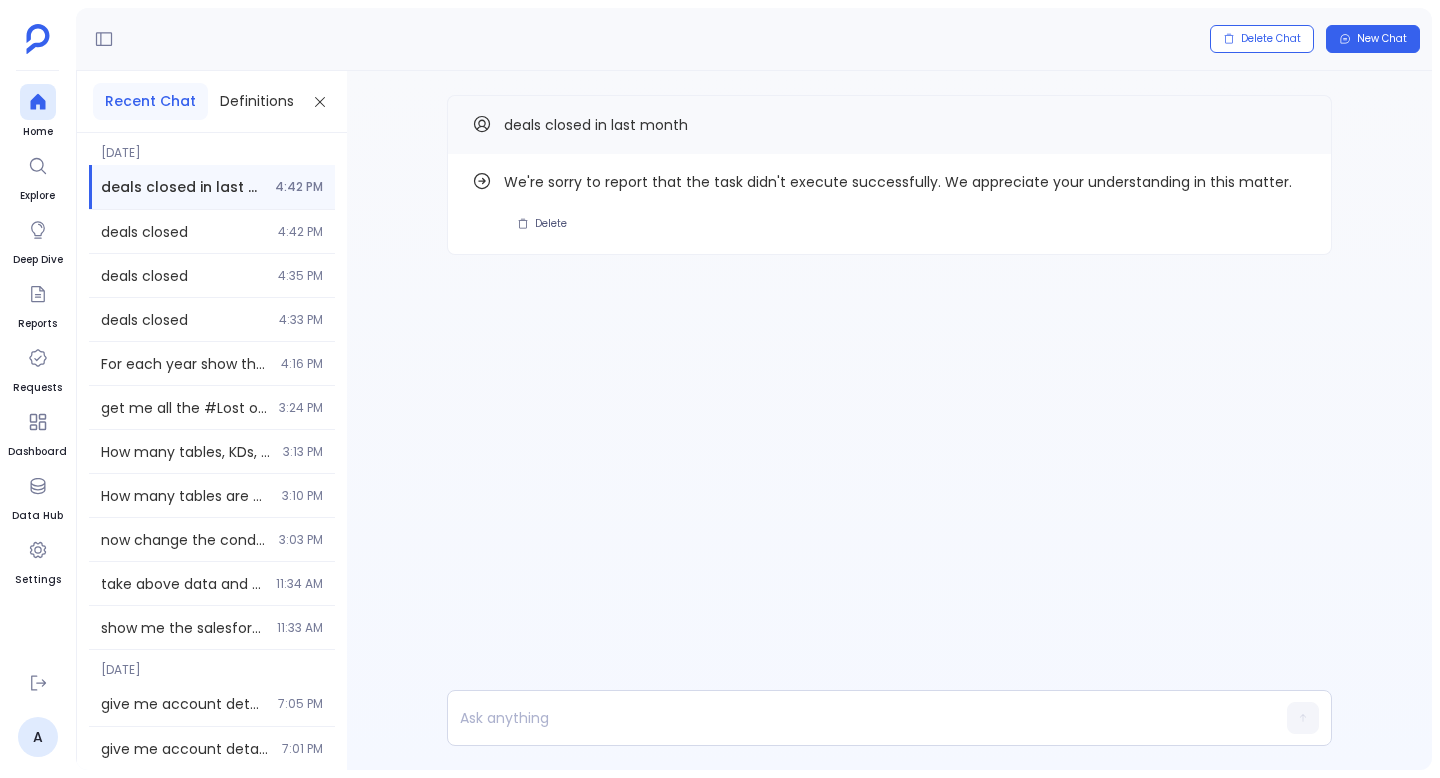 click on "Find out how We're sorry to report that the task didn't execute successfully. We appreciate your understanding in this matter. Delete deals closed in last month" at bounding box center (889, 420) 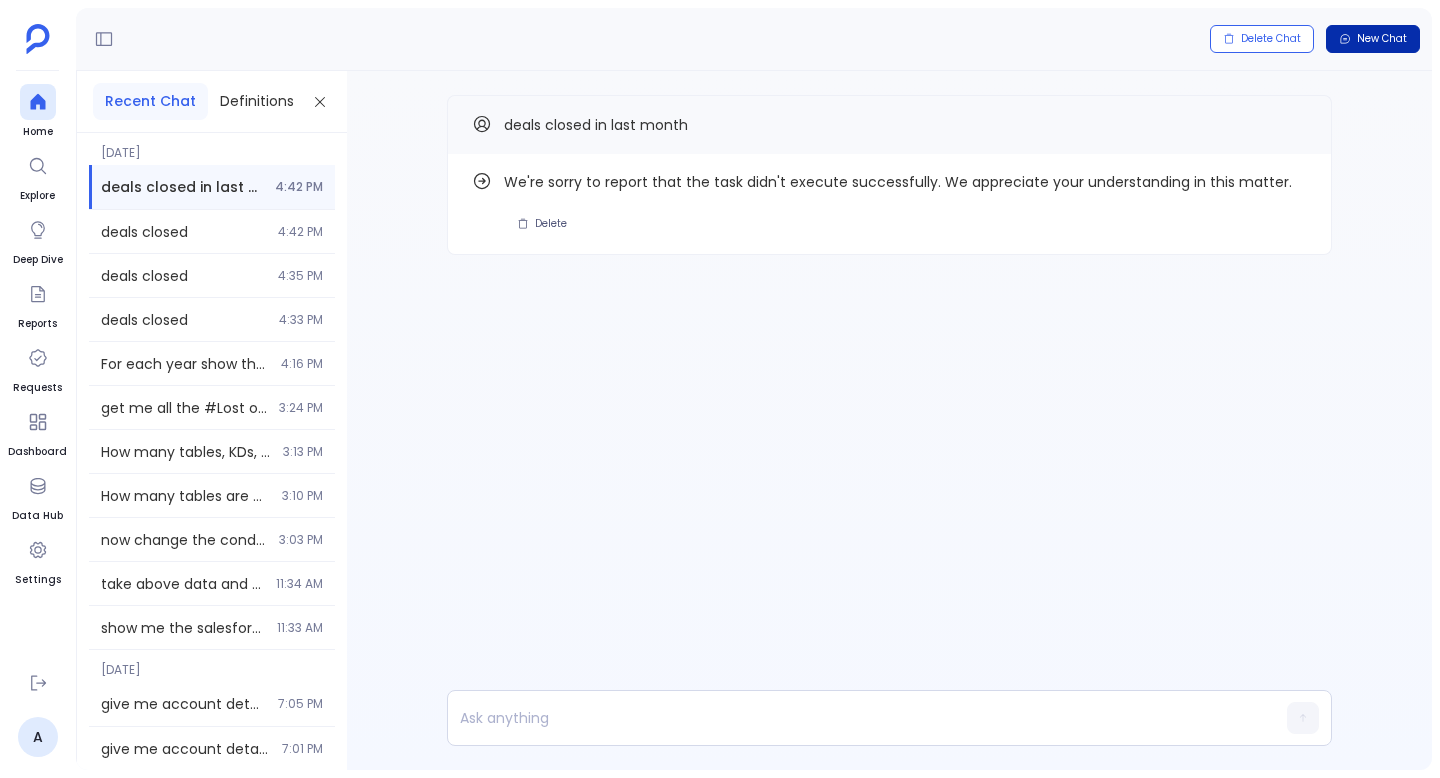 click on "New Chat" at bounding box center (1382, 39) 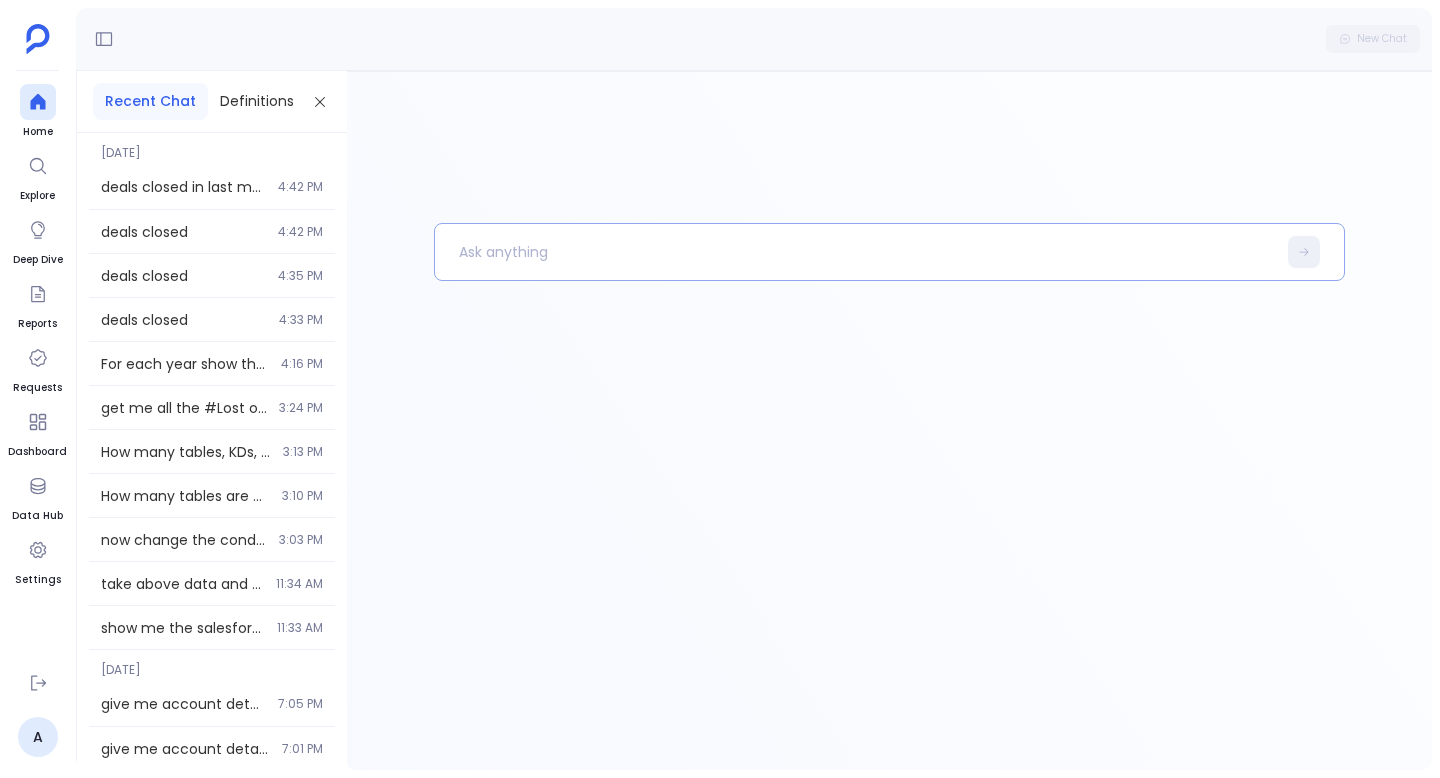 click at bounding box center (855, 252) 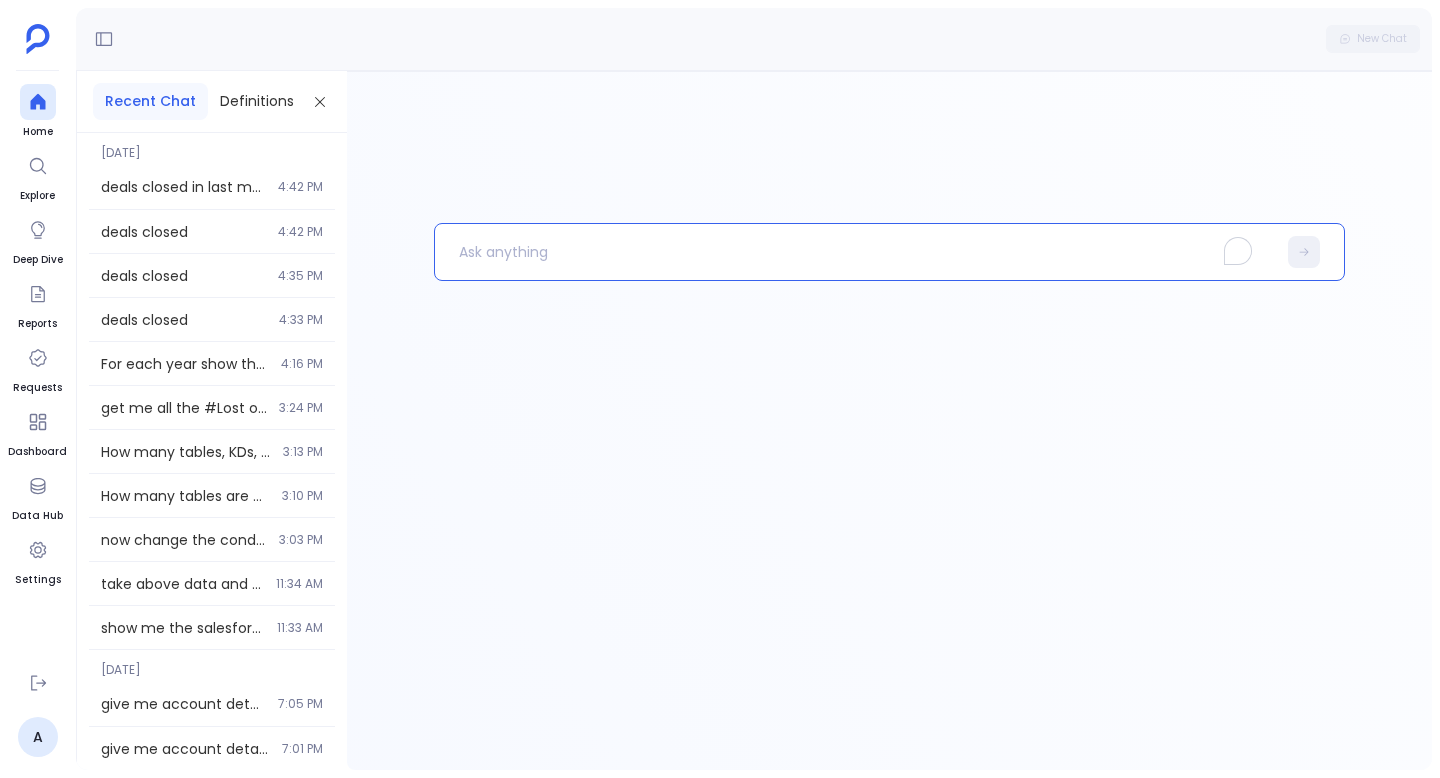 type 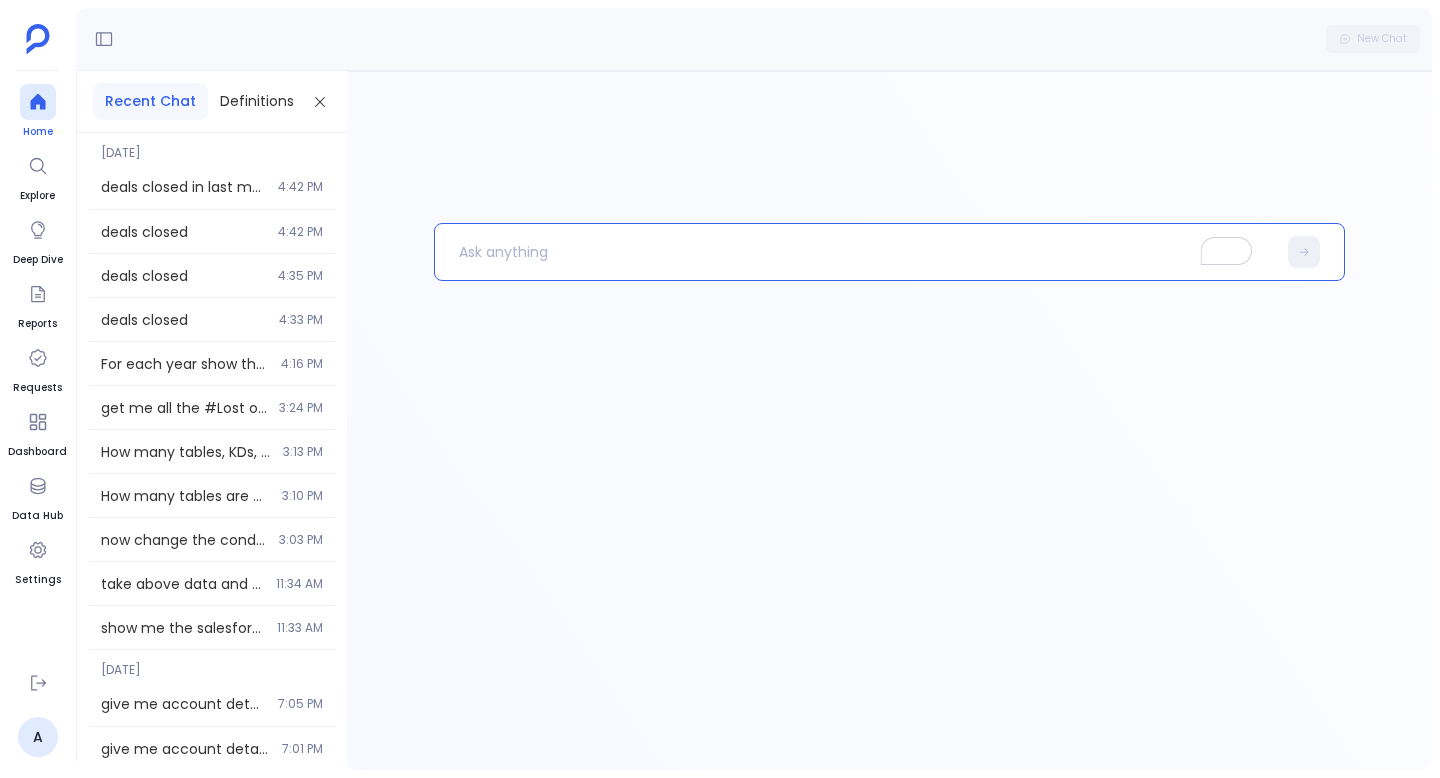 click 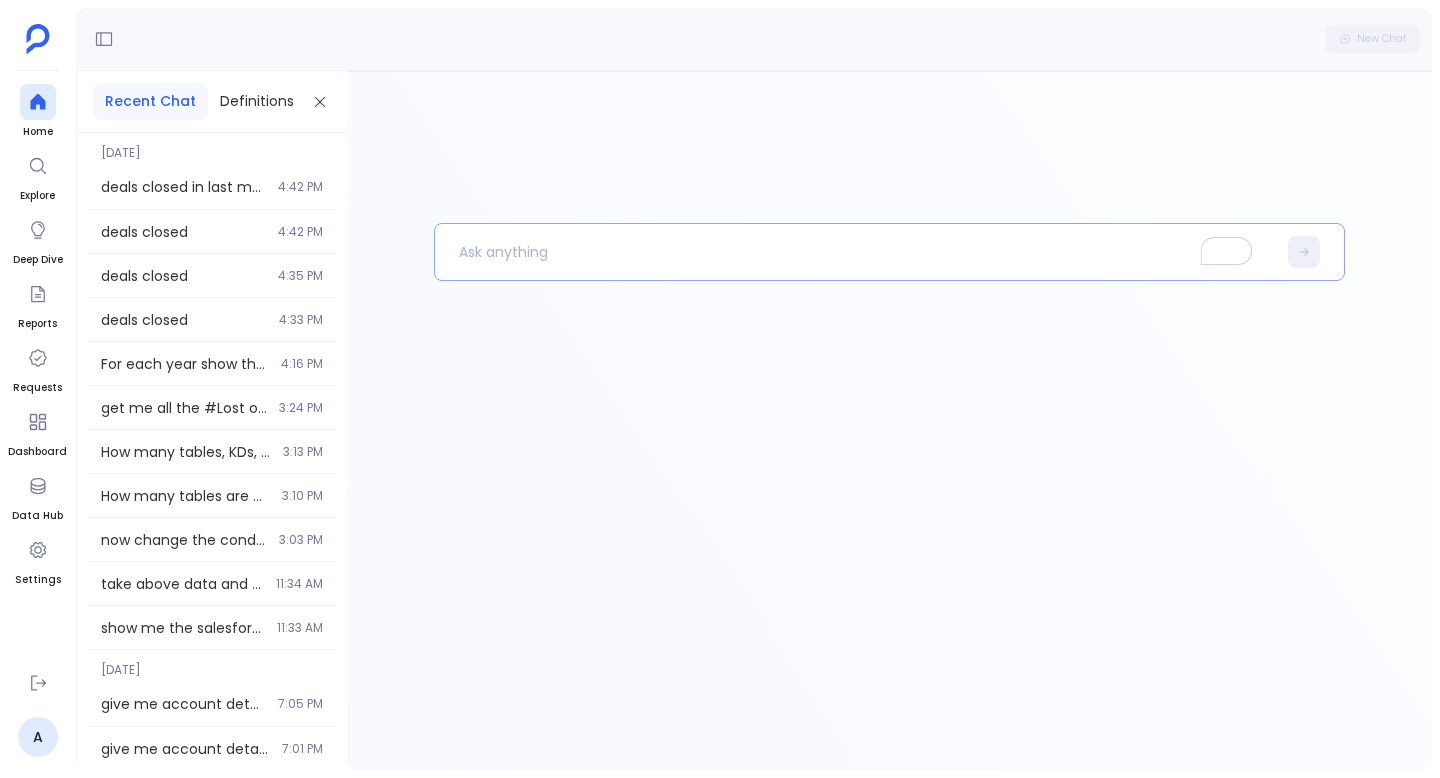 click at bounding box center [855, 252] 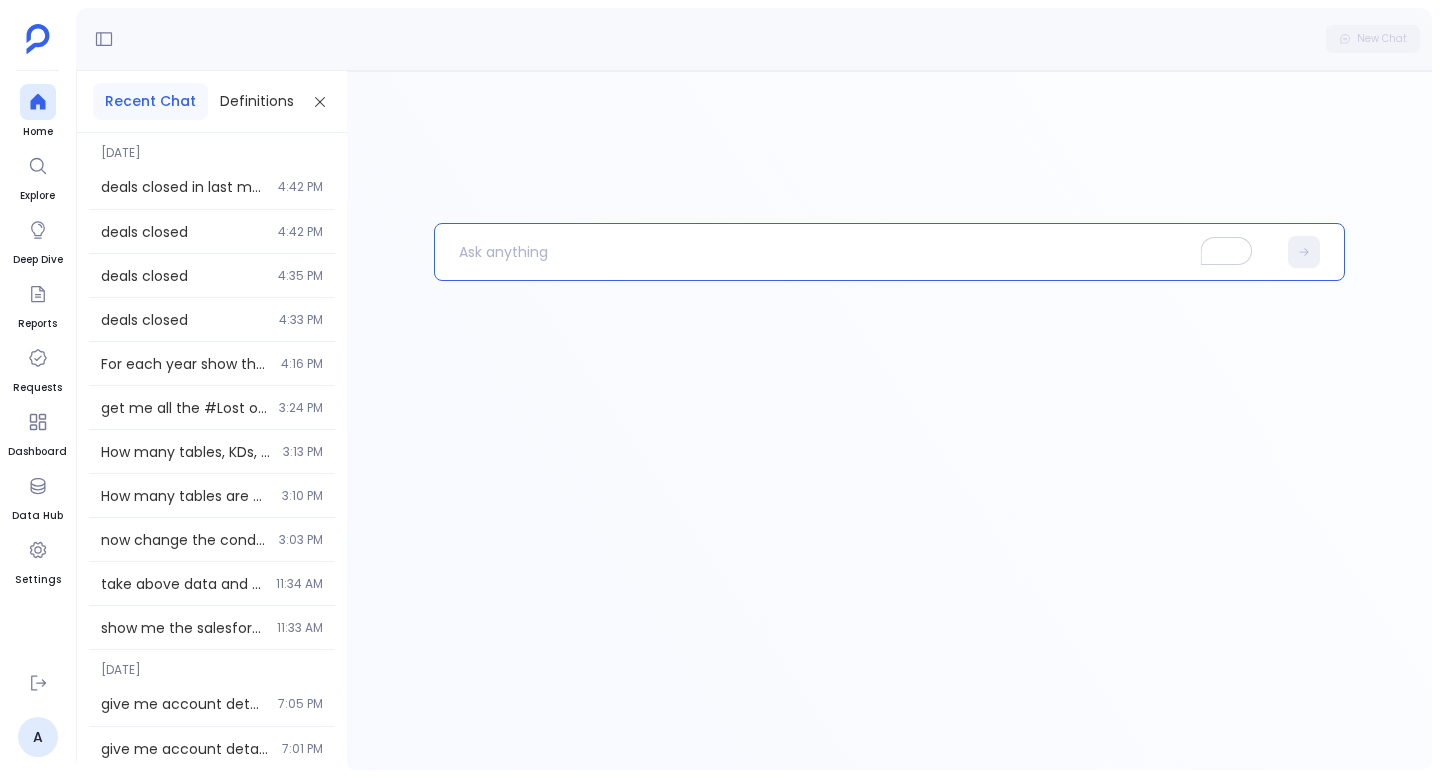 click at bounding box center (855, 252) 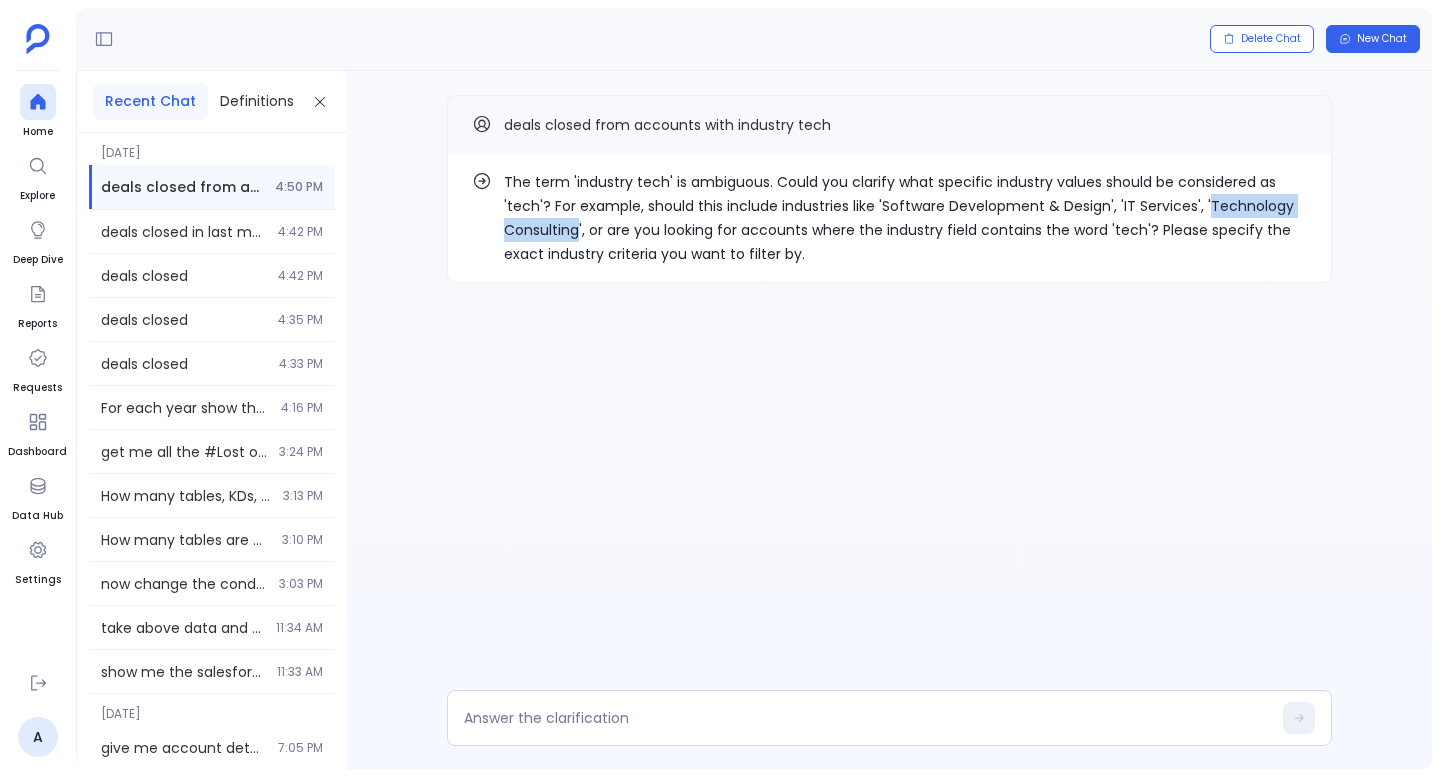 drag, startPoint x: 1198, startPoint y: 207, endPoint x: 578, endPoint y: 237, distance: 620.7254 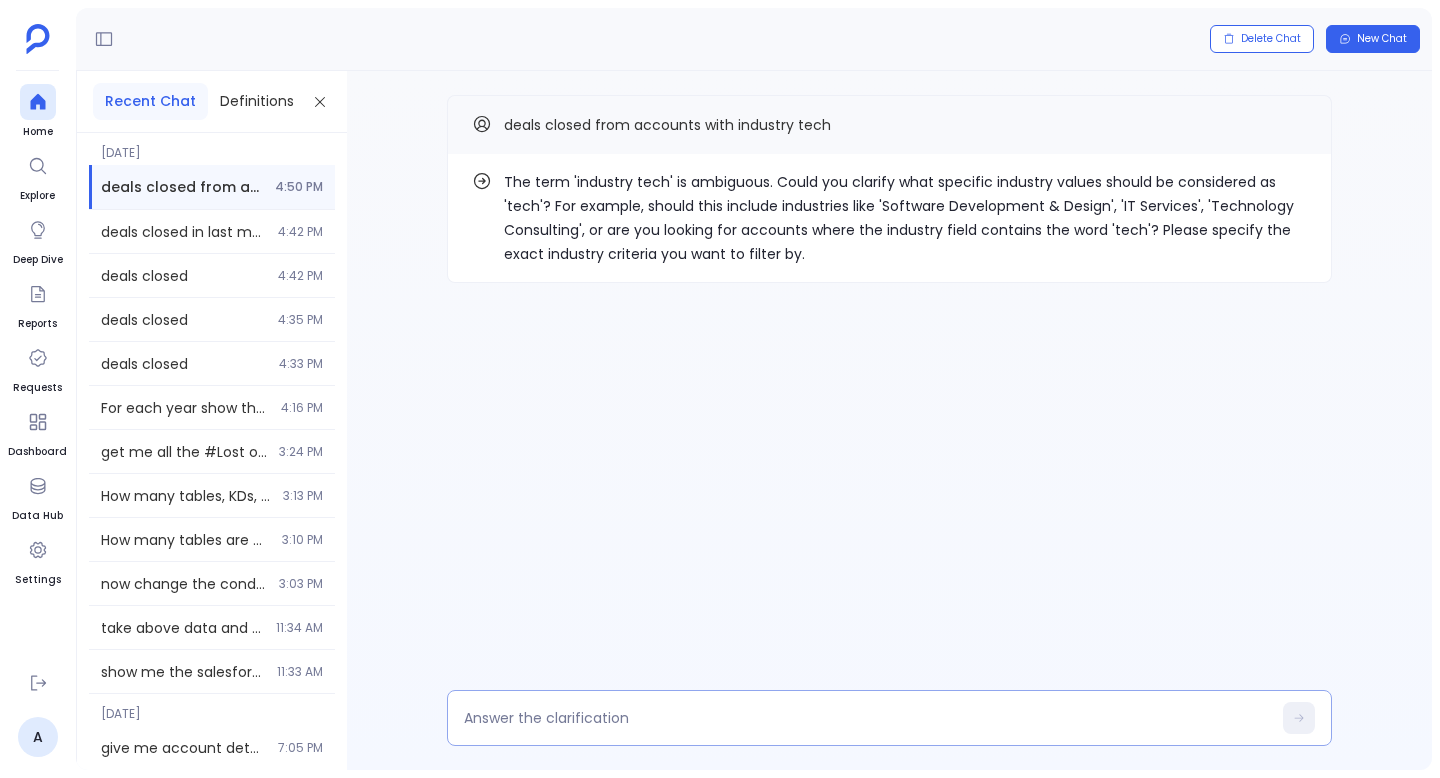 click at bounding box center (867, 718) 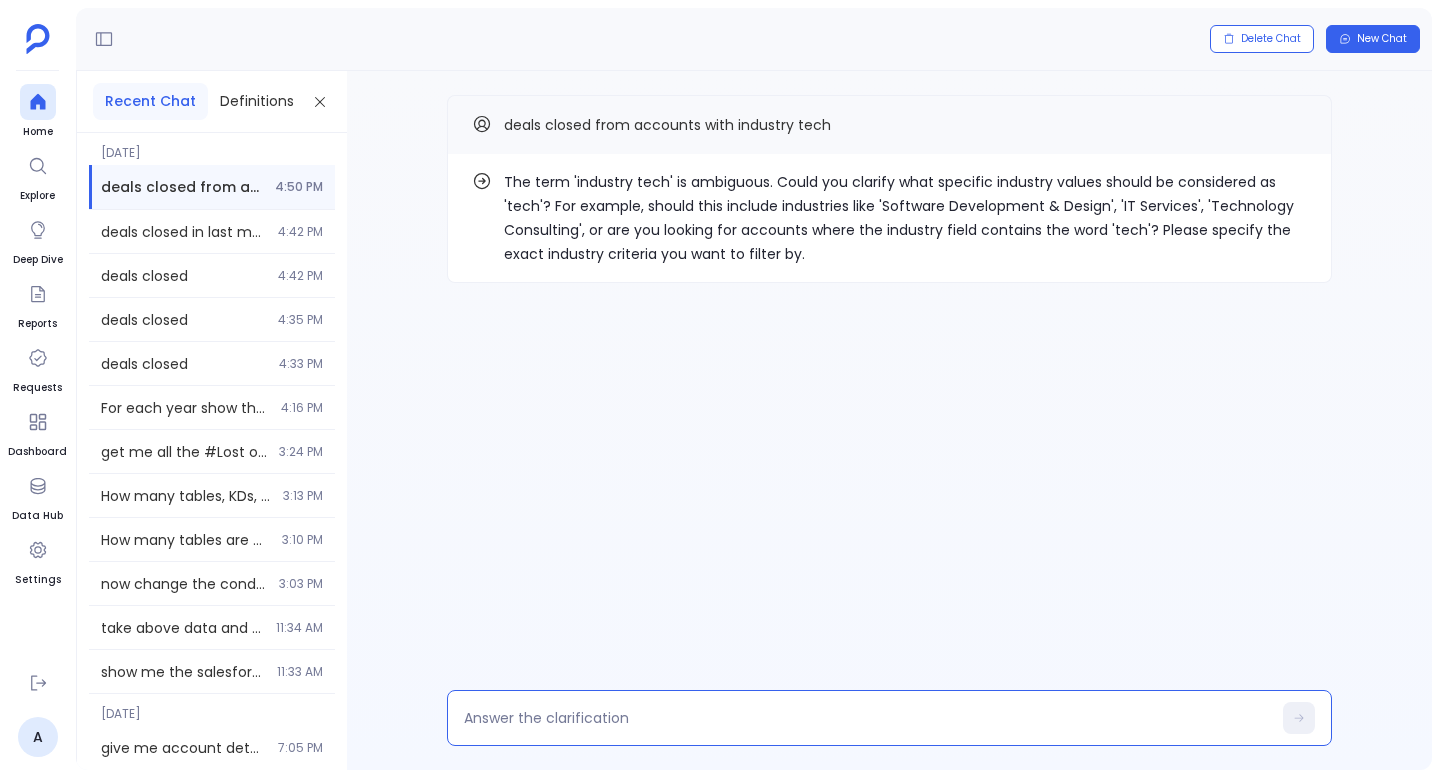 type on "Technology Consulting" 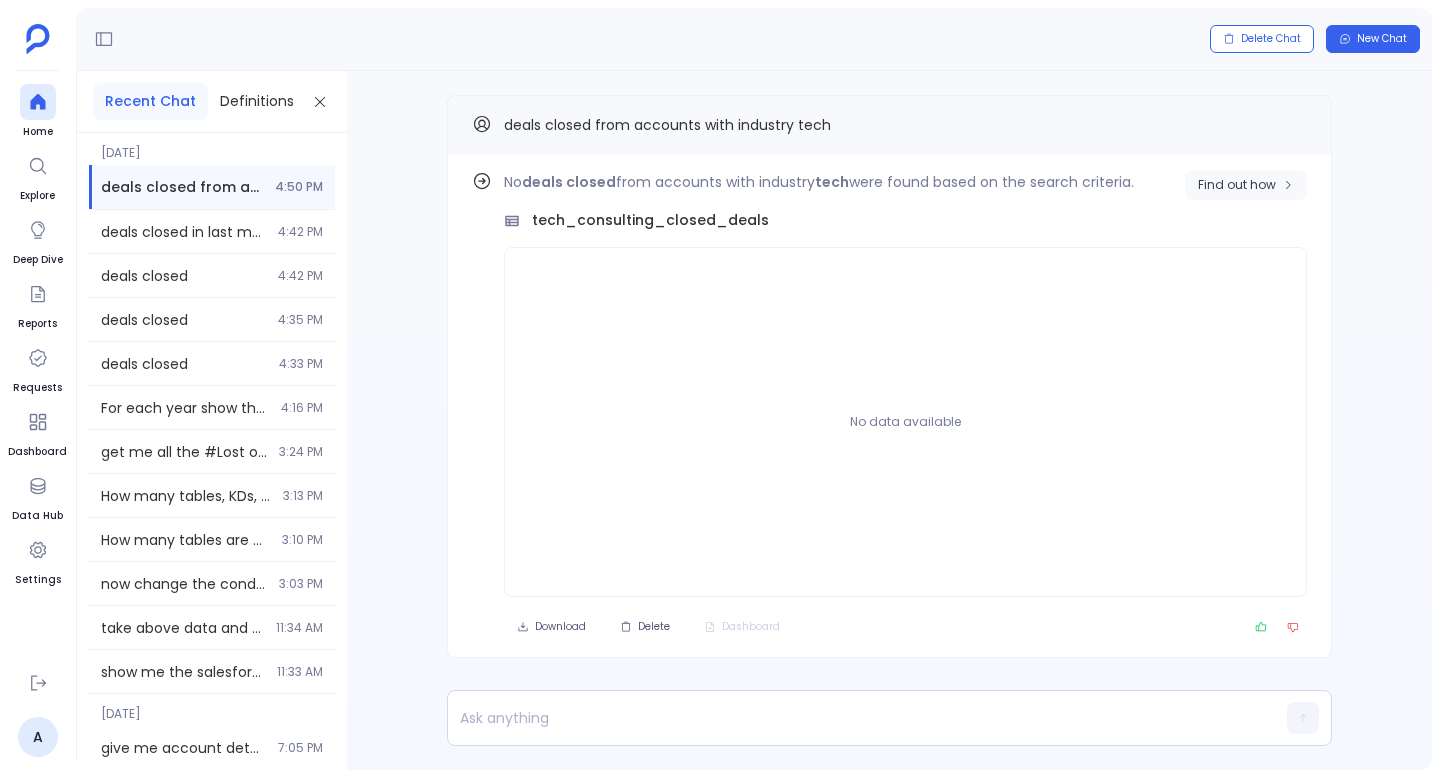 click on "Find out how" at bounding box center [1237, 185] 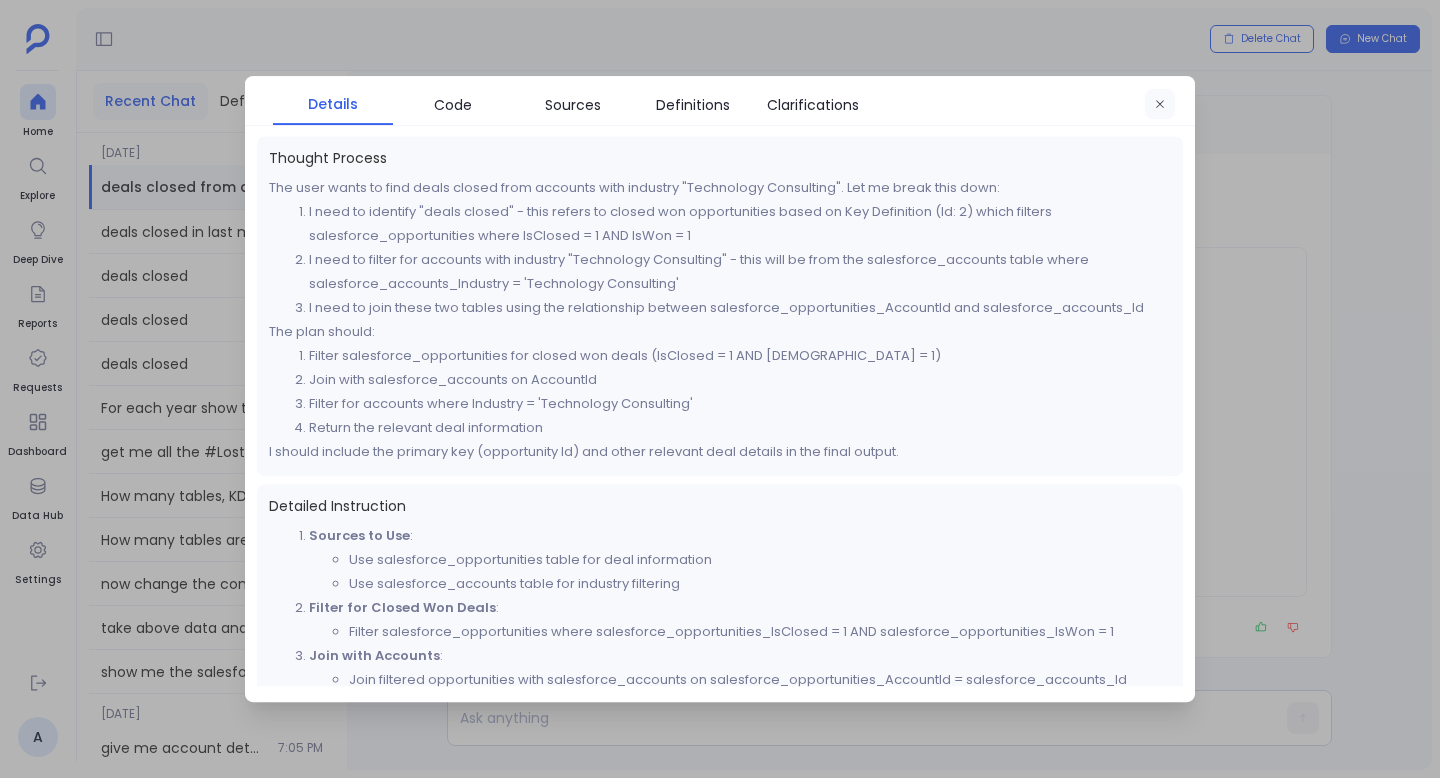 click 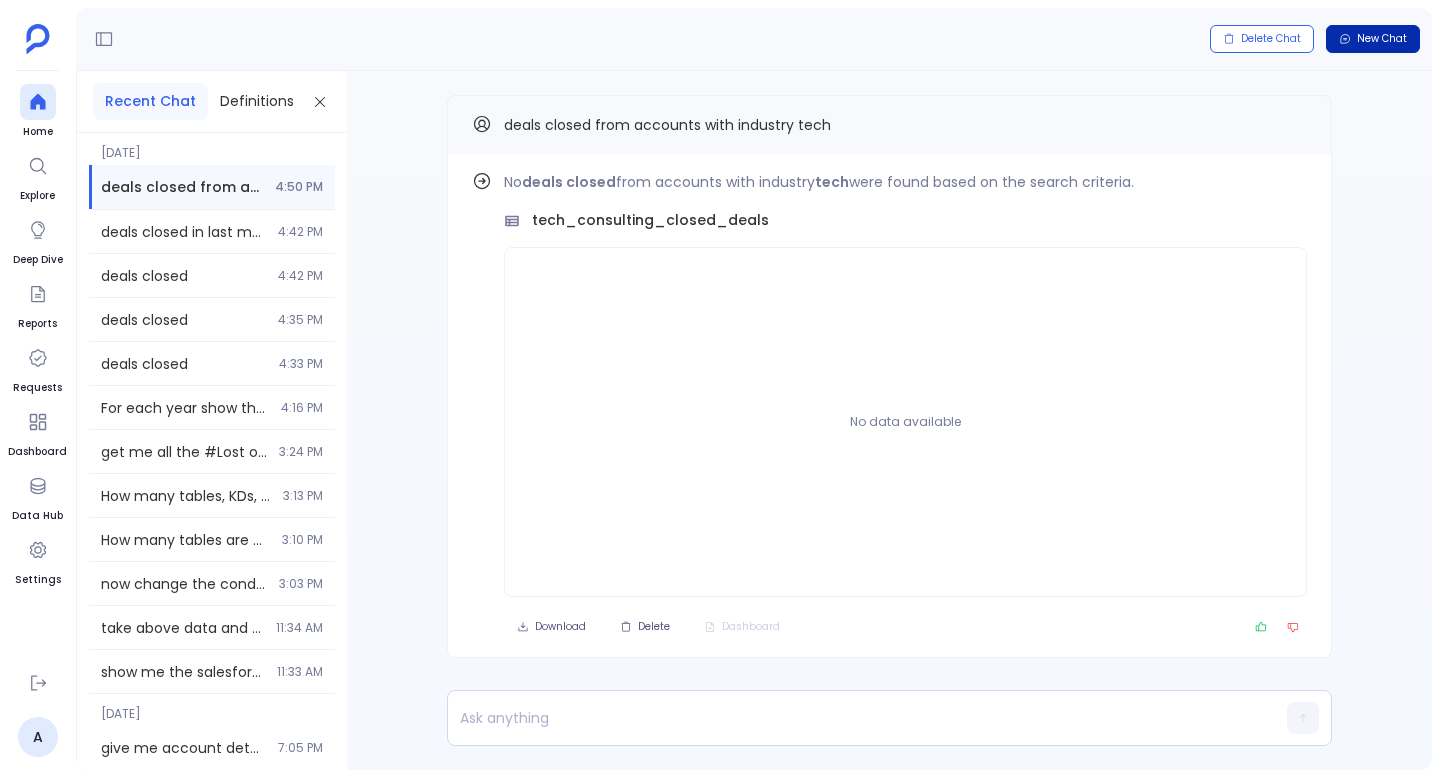 click on "New Chat" at bounding box center (1382, 39) 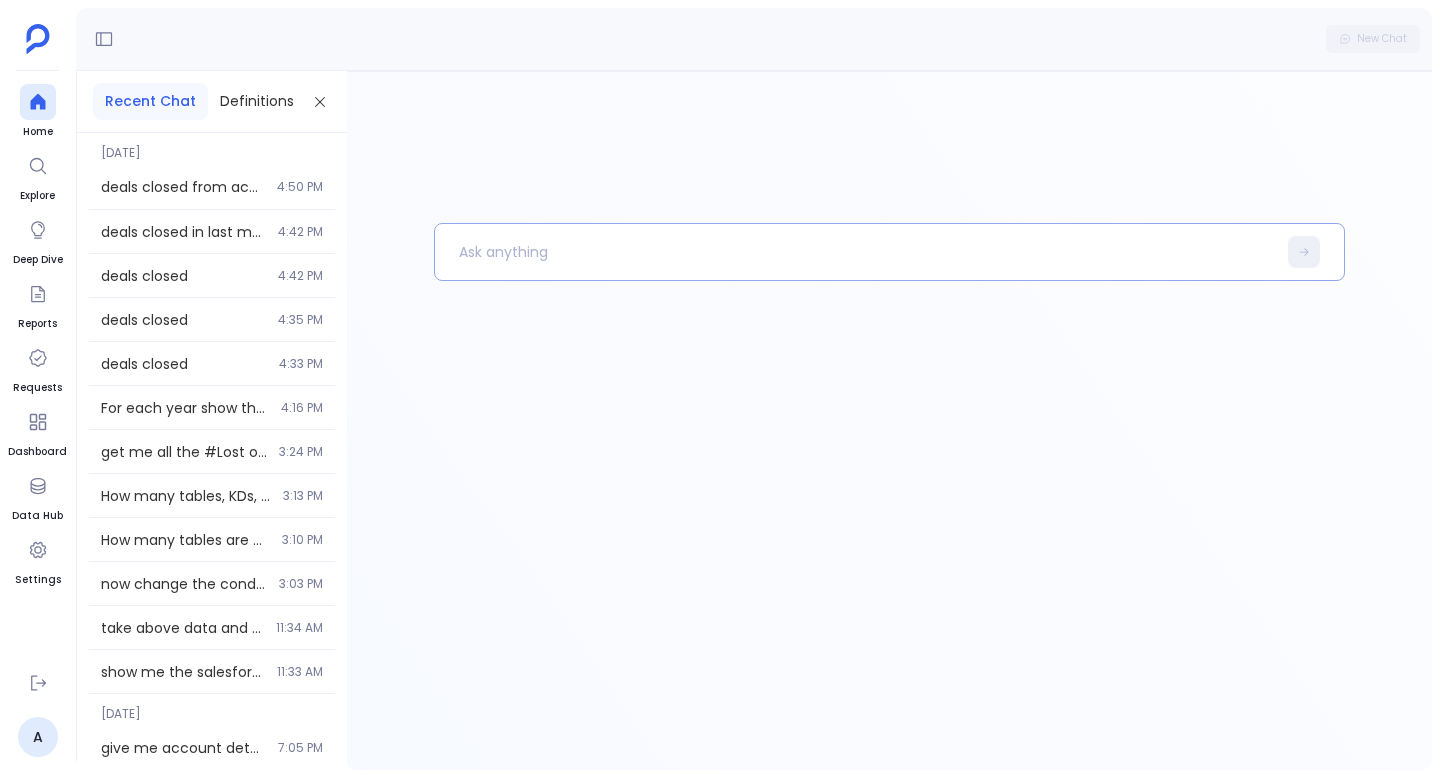 click at bounding box center [855, 252] 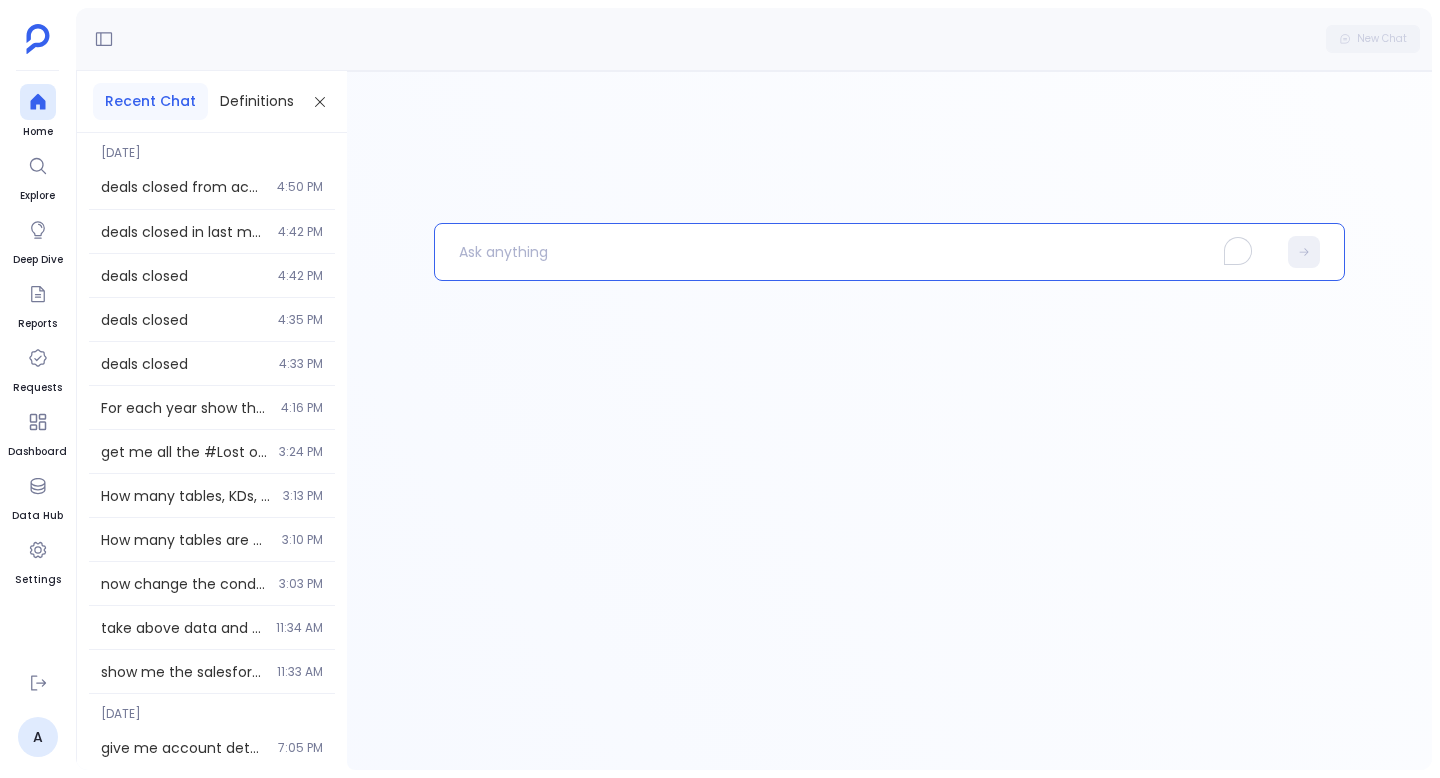 type 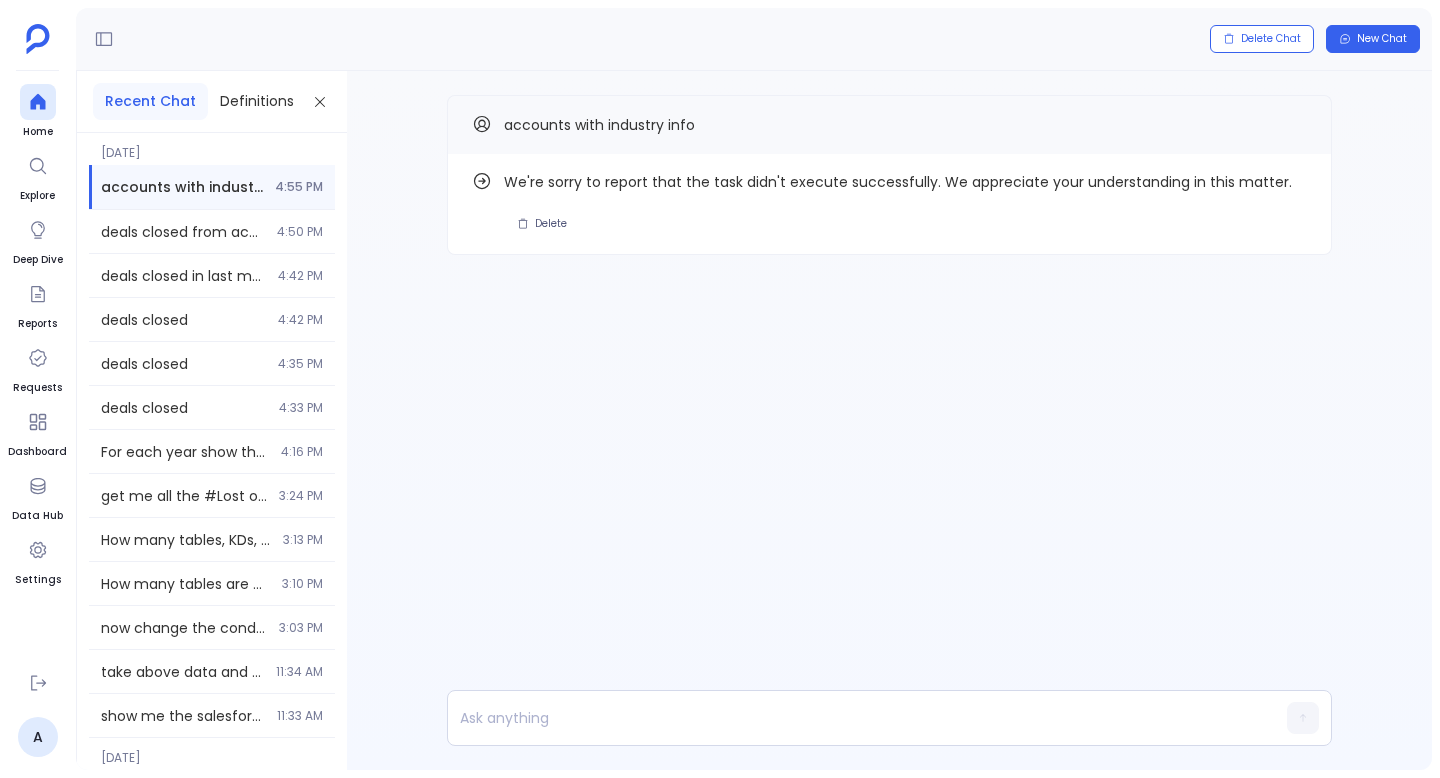click on "Find out how We're sorry to report that the task didn't execute successfully. We appreciate your understanding in this matter. Delete accounts with industry info" at bounding box center [889, 420] 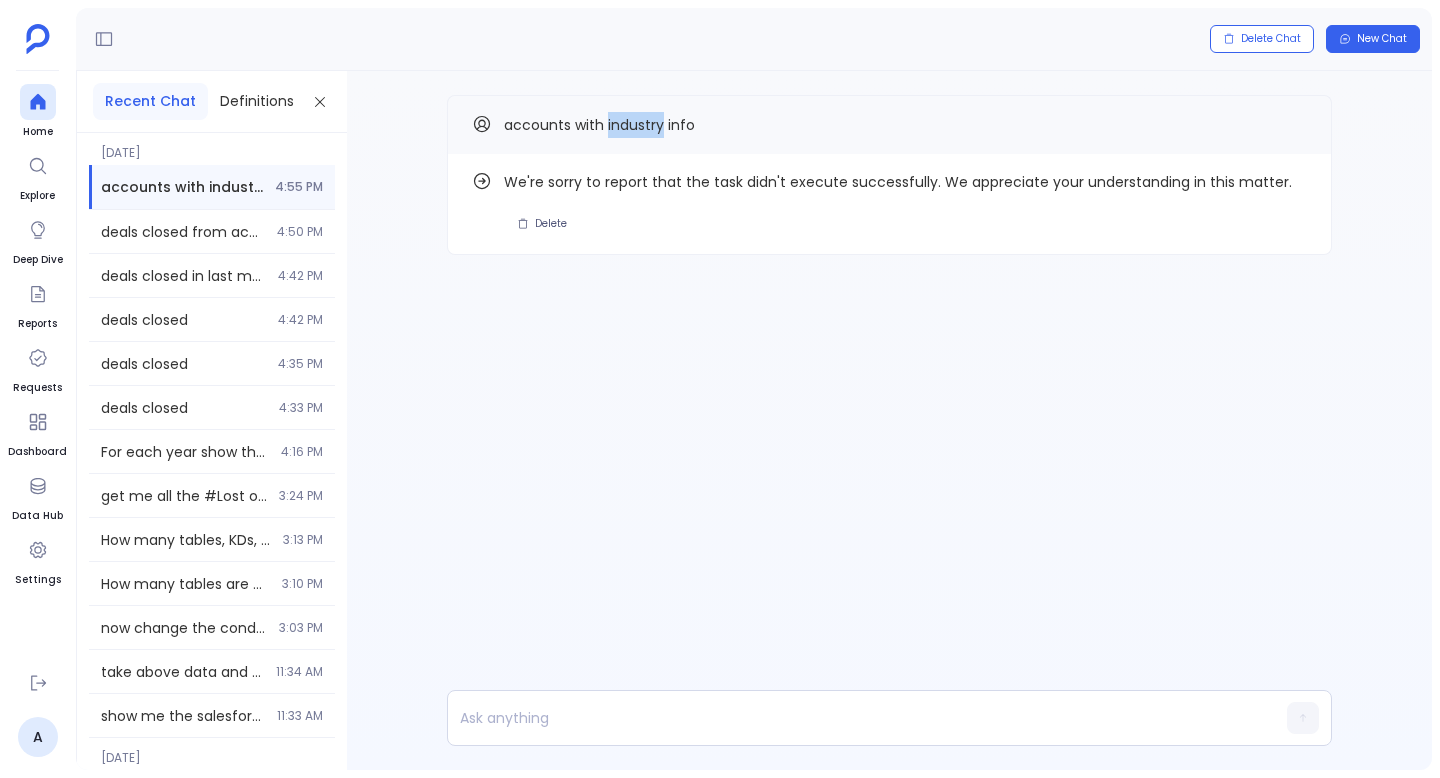 click on "accounts with industry info" at bounding box center (599, 125) 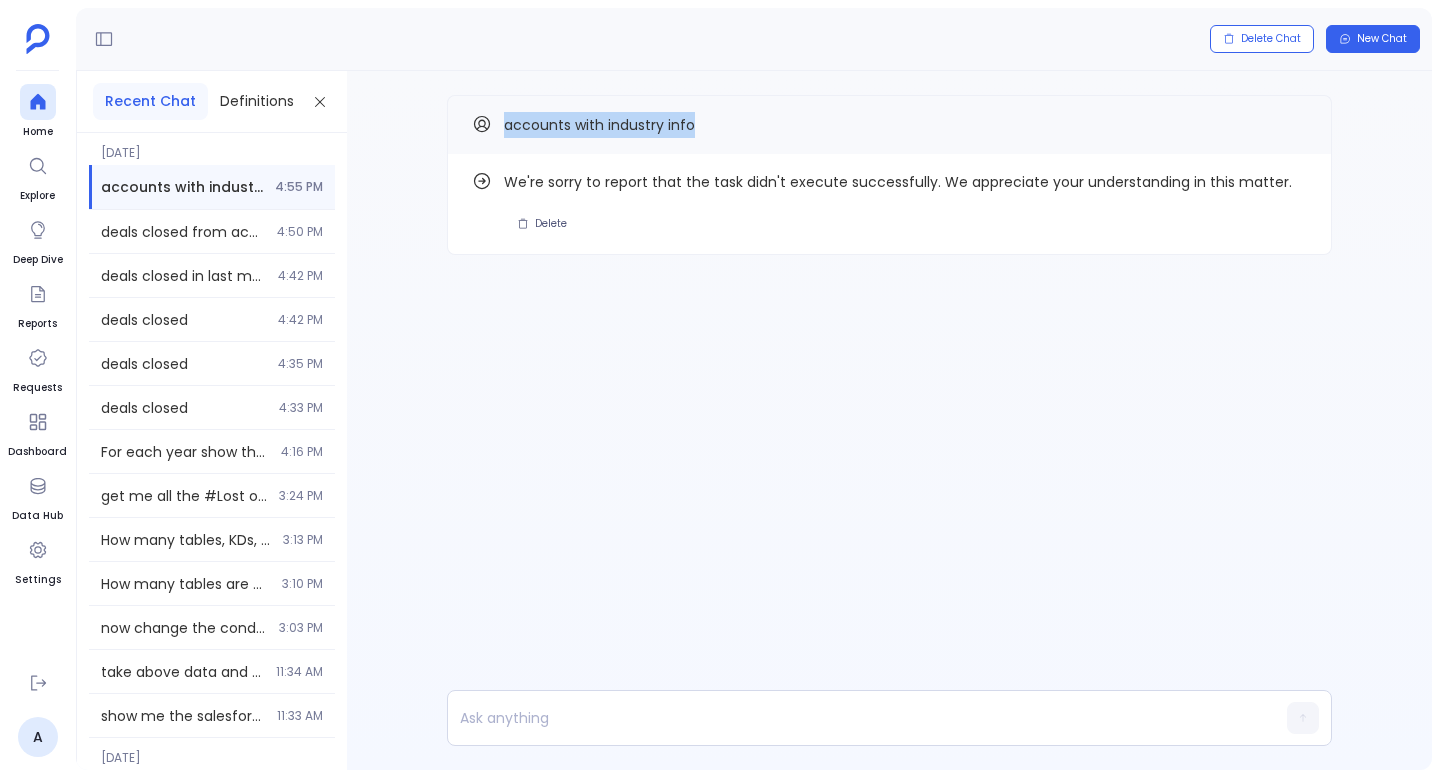 click on "accounts with industry info" at bounding box center [599, 125] 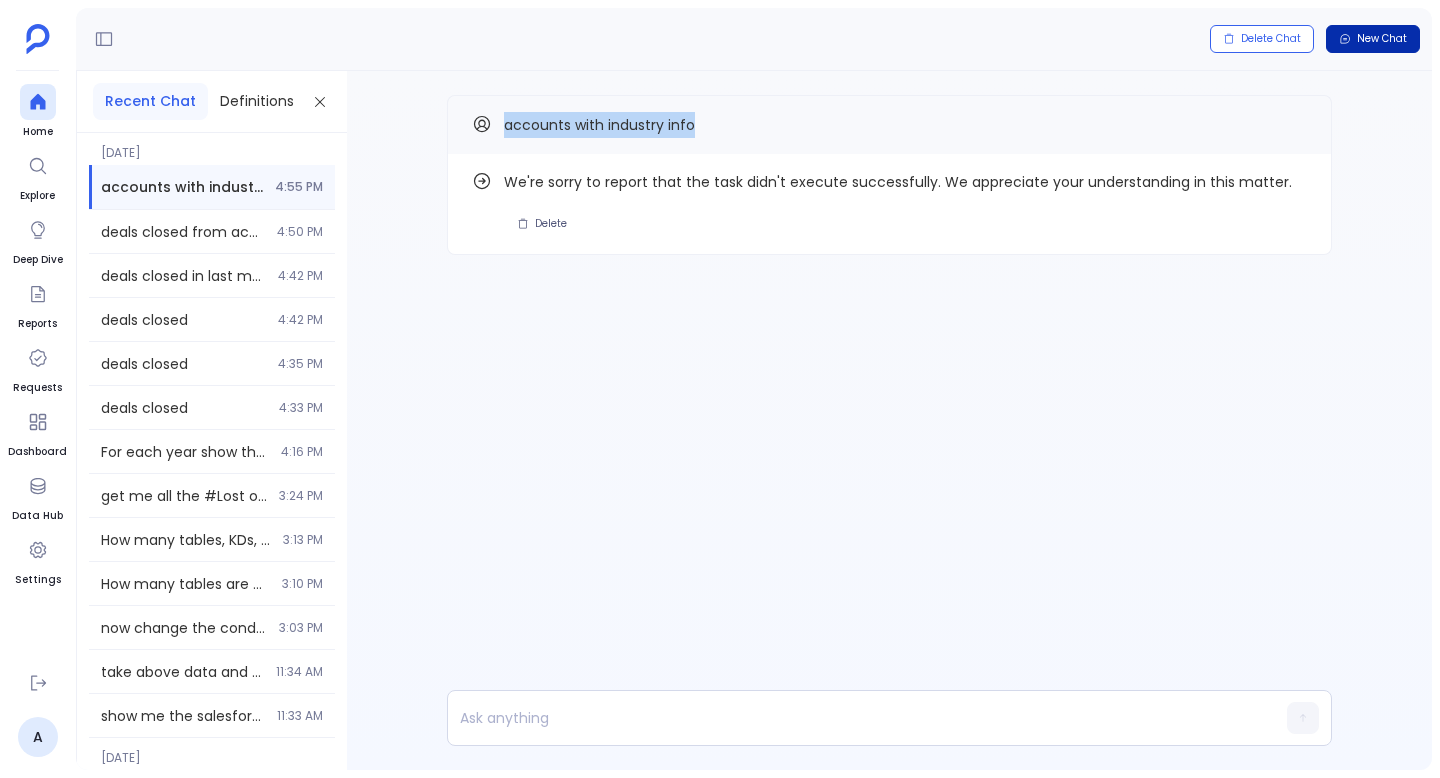 click on "New Chat" at bounding box center (1382, 39) 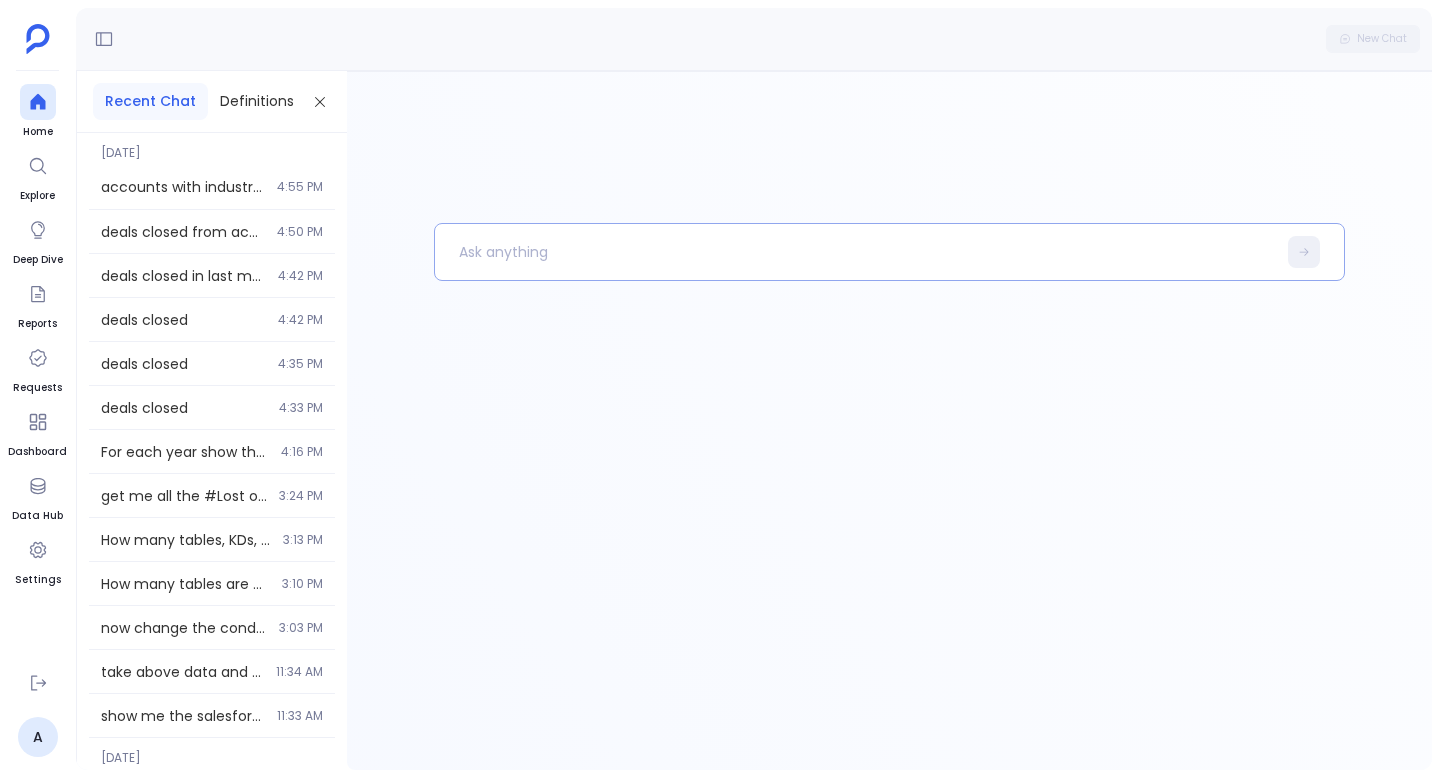 click at bounding box center (855, 252) 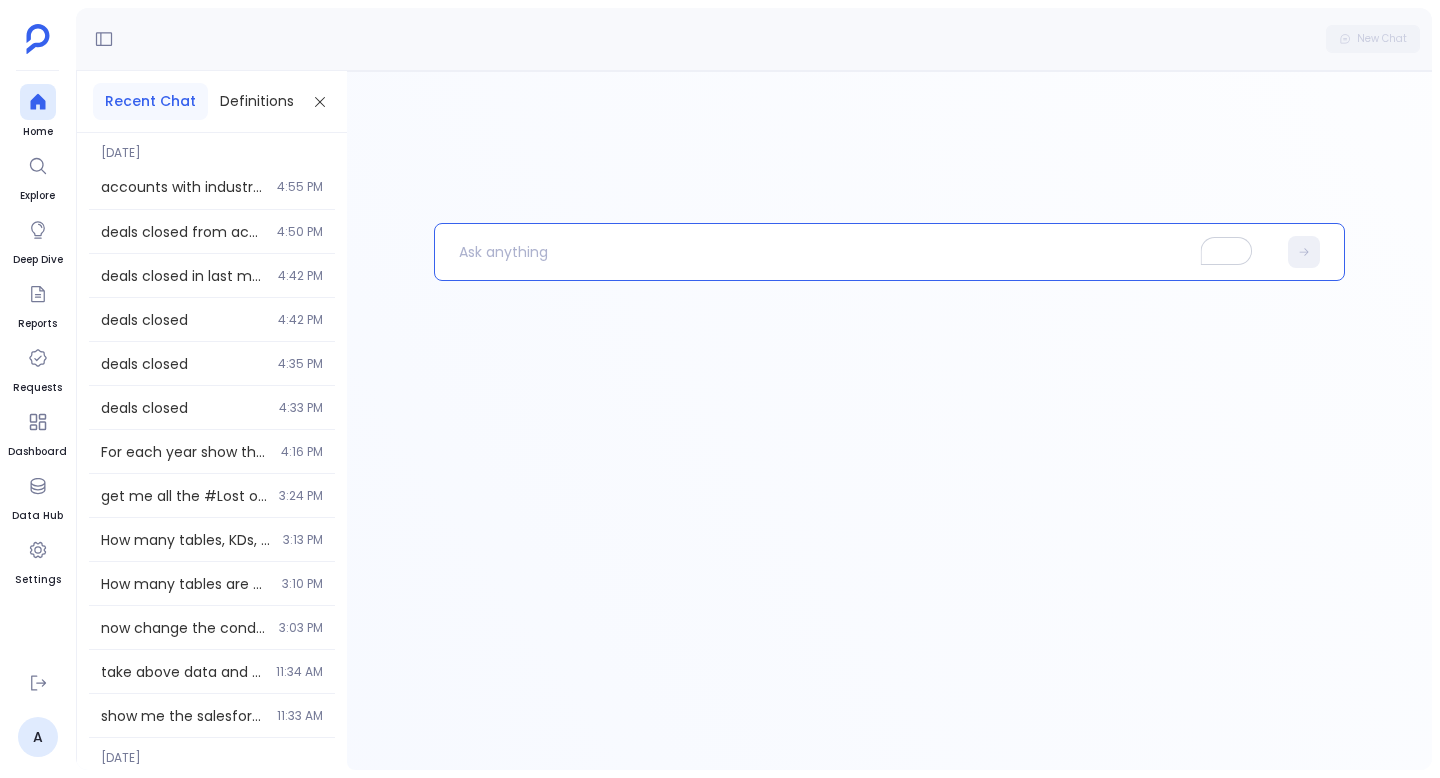 type 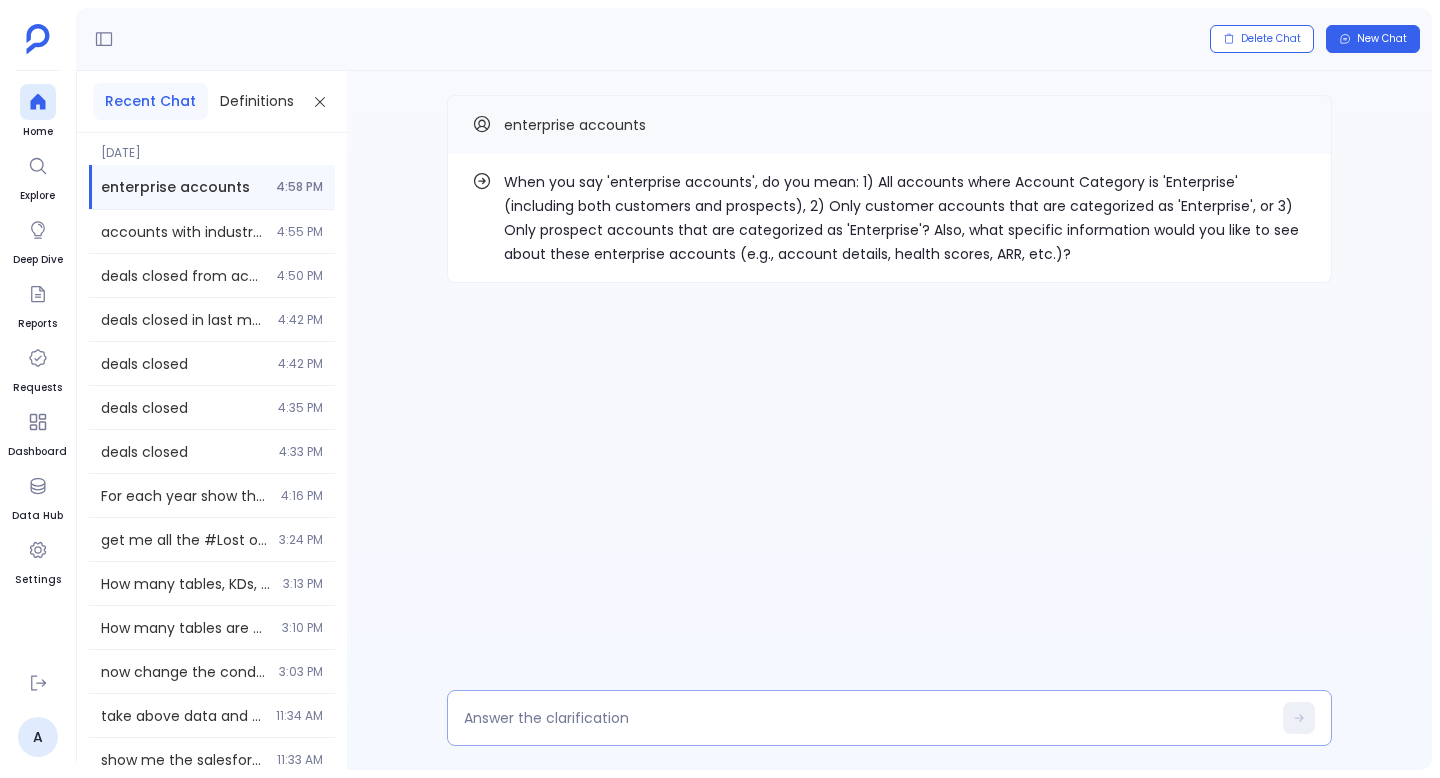 click at bounding box center (867, 718) 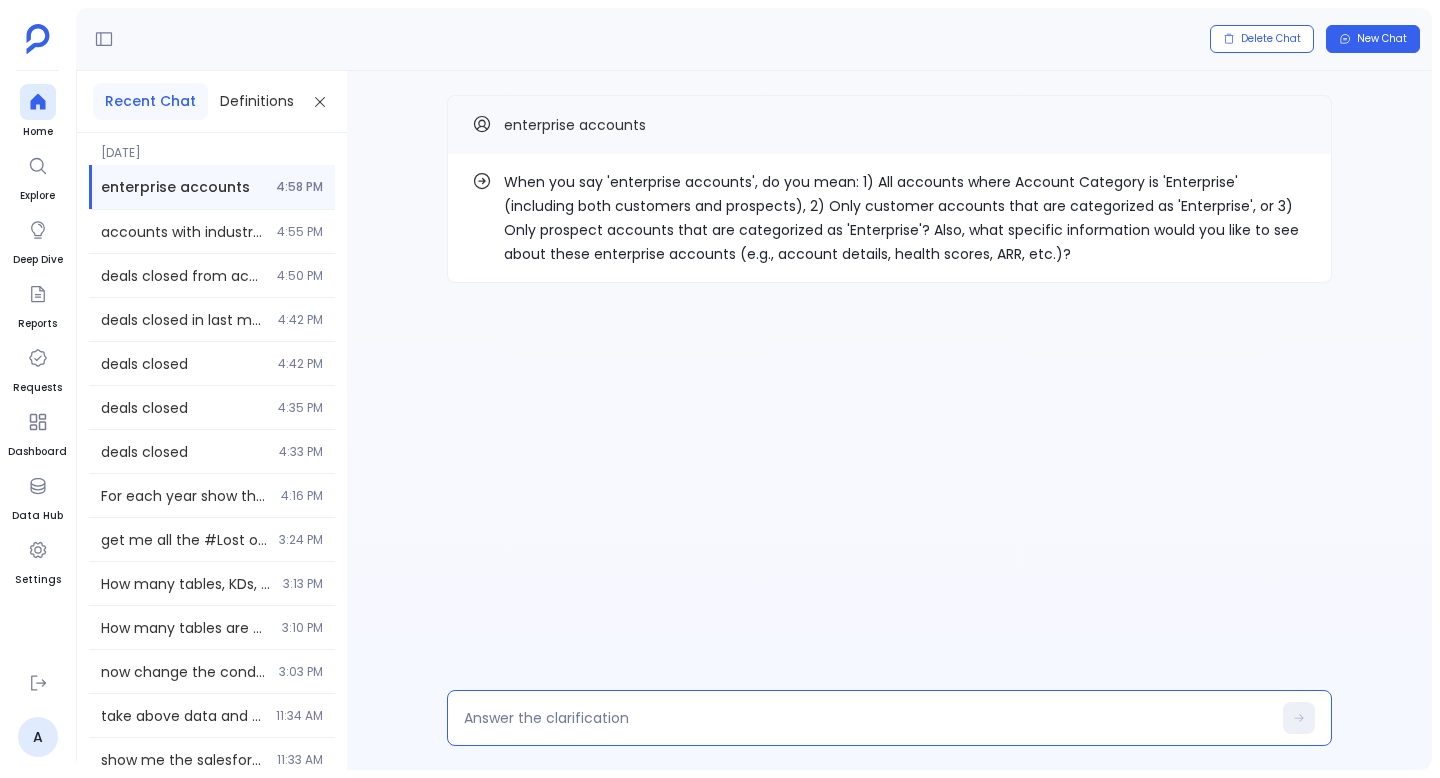 click at bounding box center [867, 718] 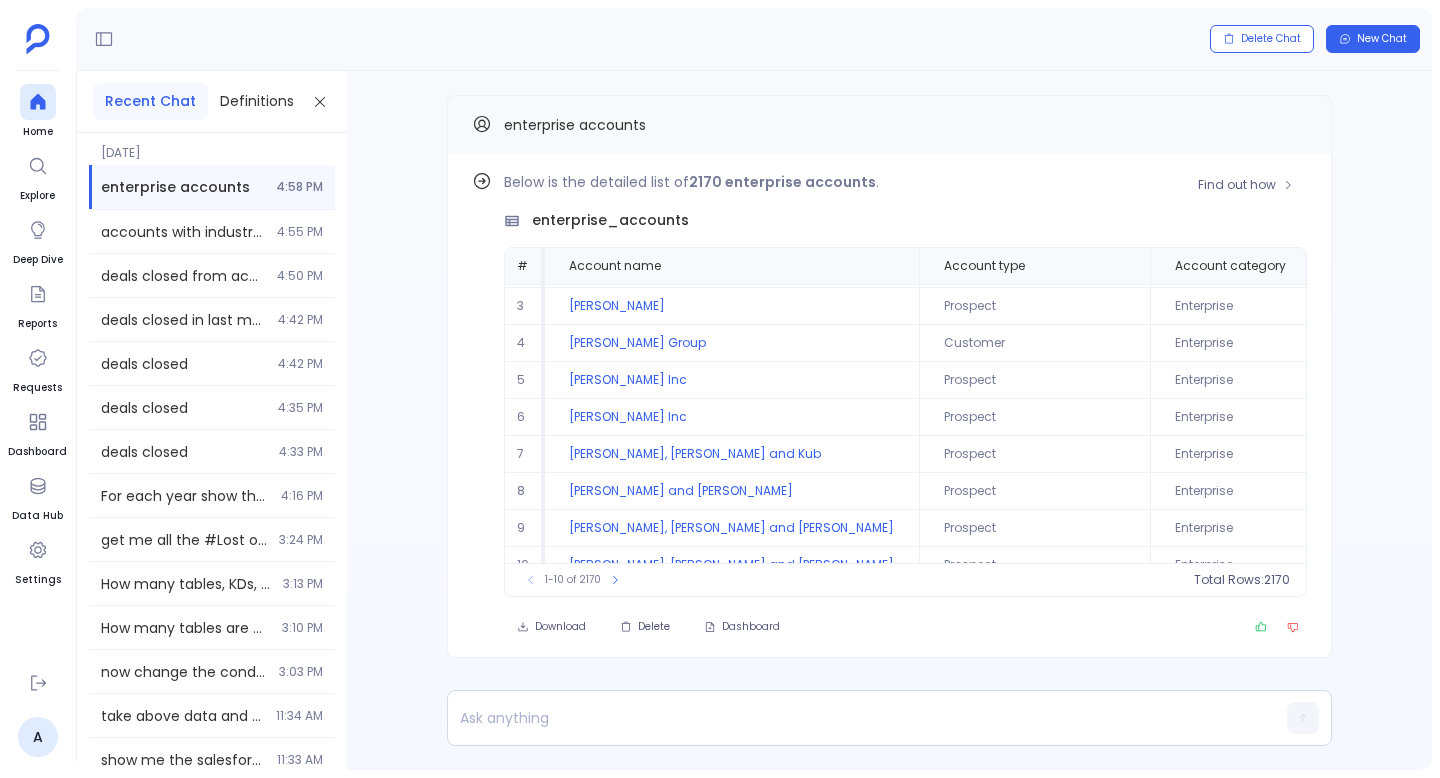 scroll, scrollTop: 96, scrollLeft: 0, axis: vertical 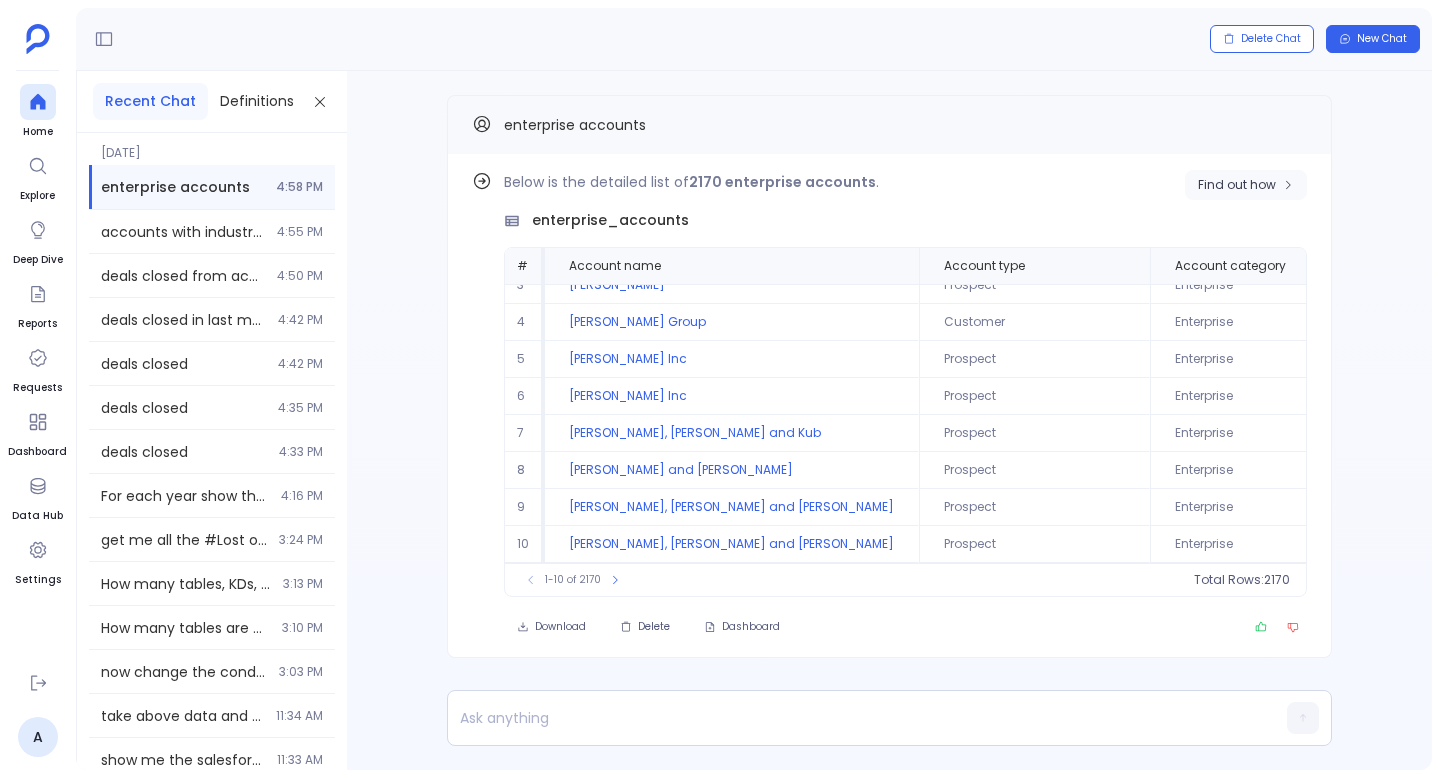 click on "Find out how" at bounding box center (1246, 185) 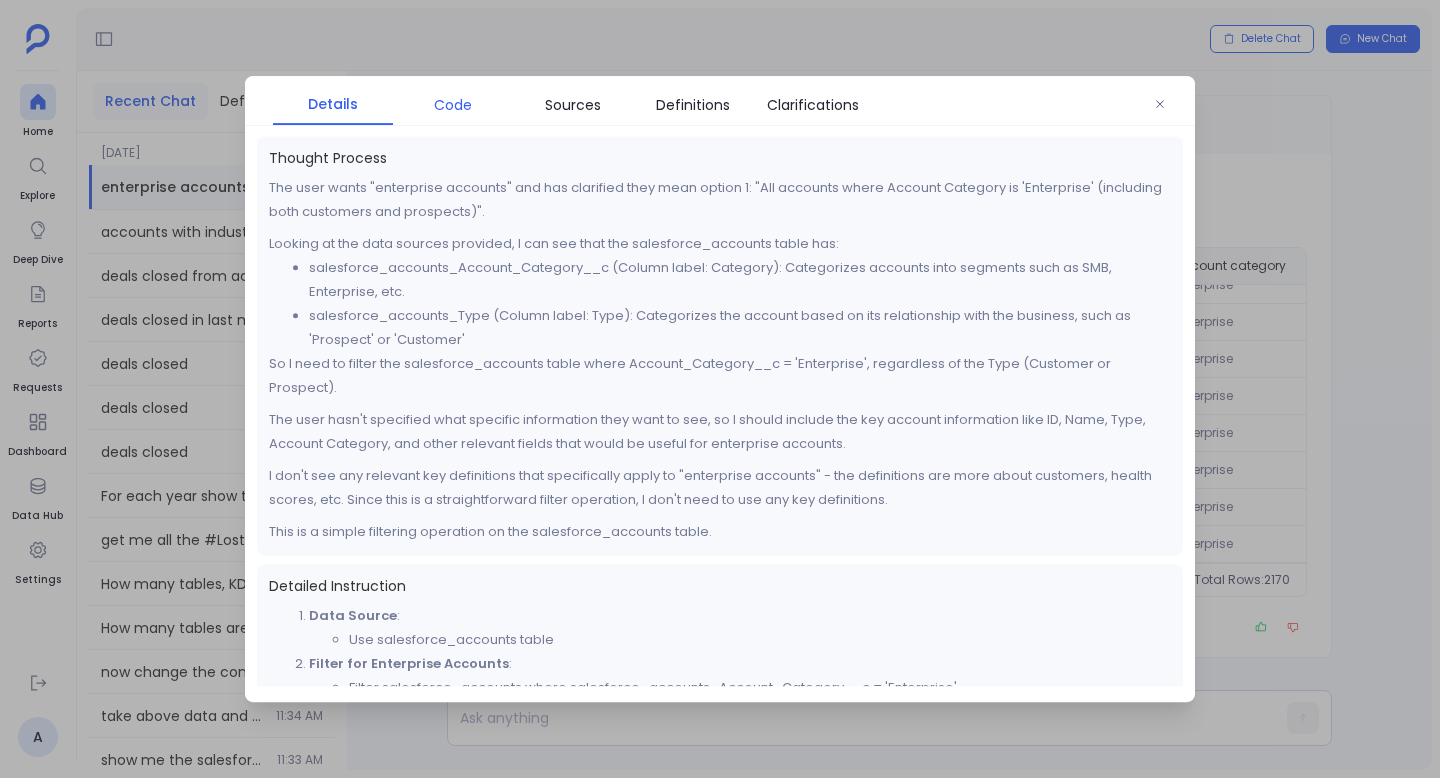 click on "Code" at bounding box center [453, 105] 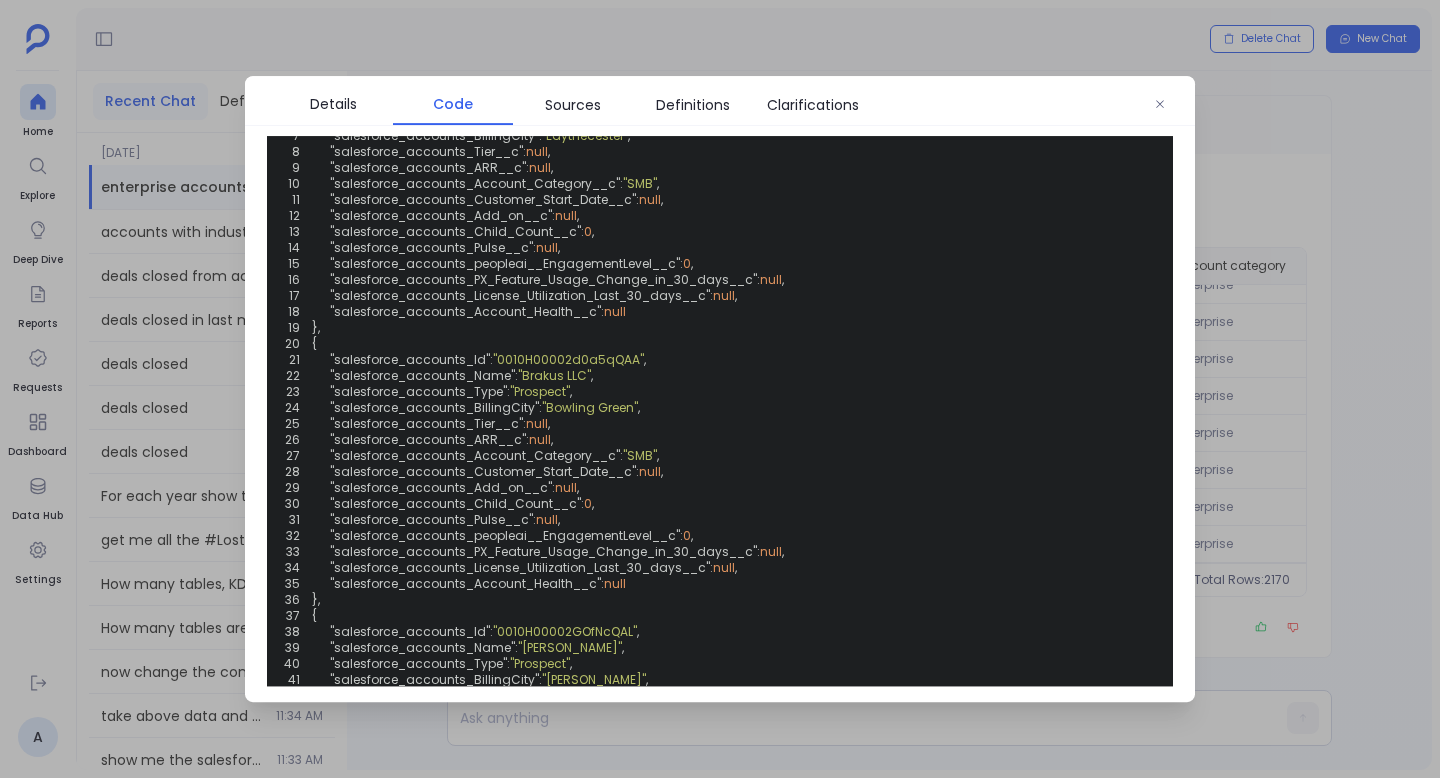 scroll, scrollTop: 0, scrollLeft: 0, axis: both 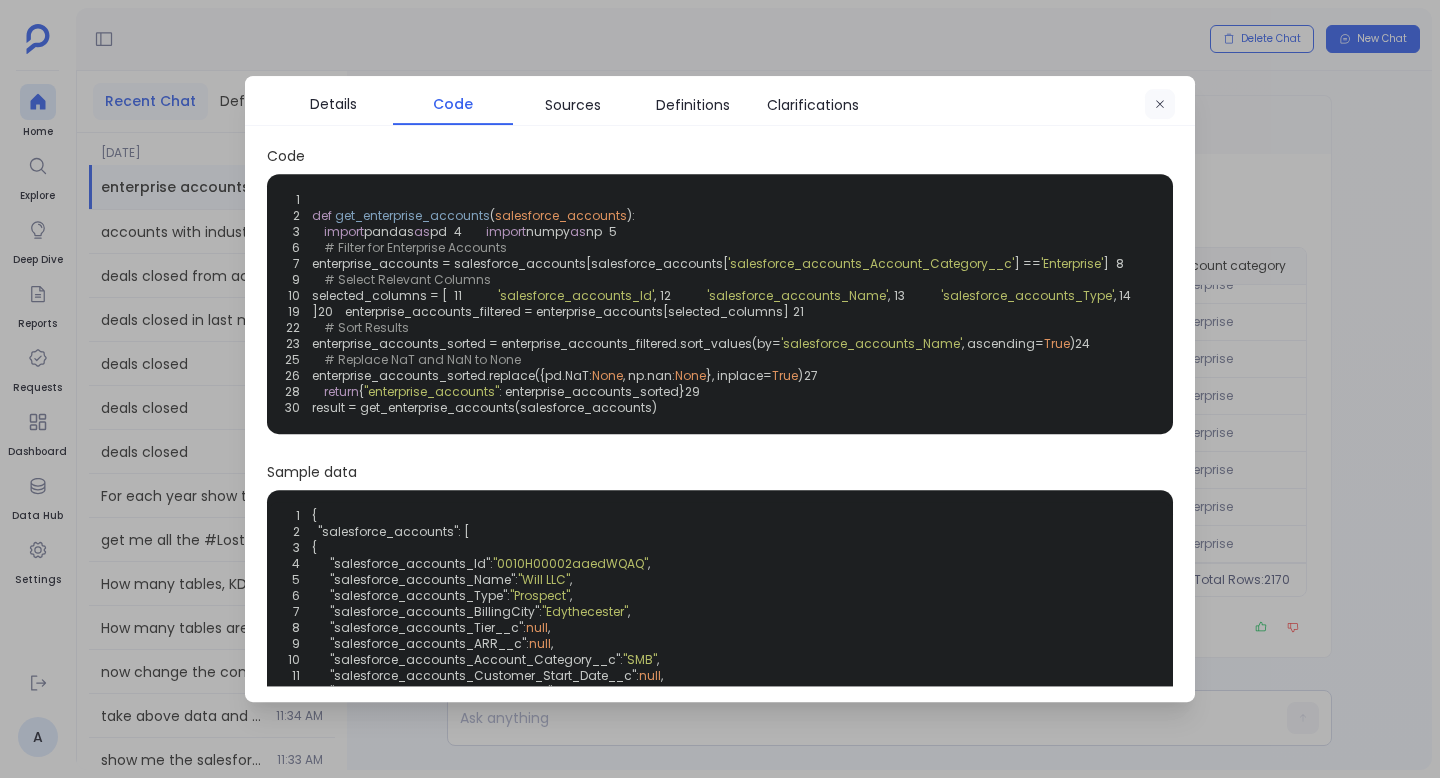 click 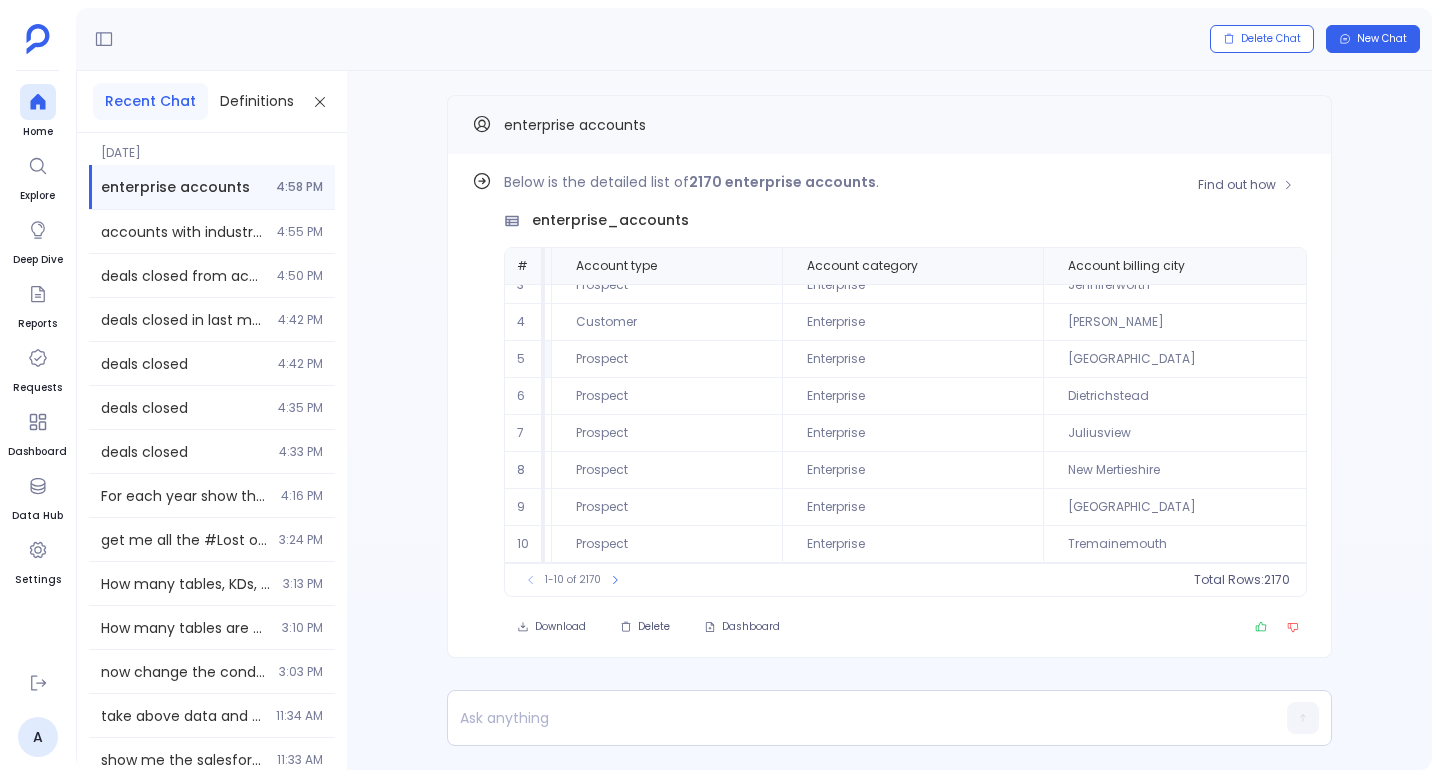 scroll, scrollTop: 96, scrollLeft: 367, axis: both 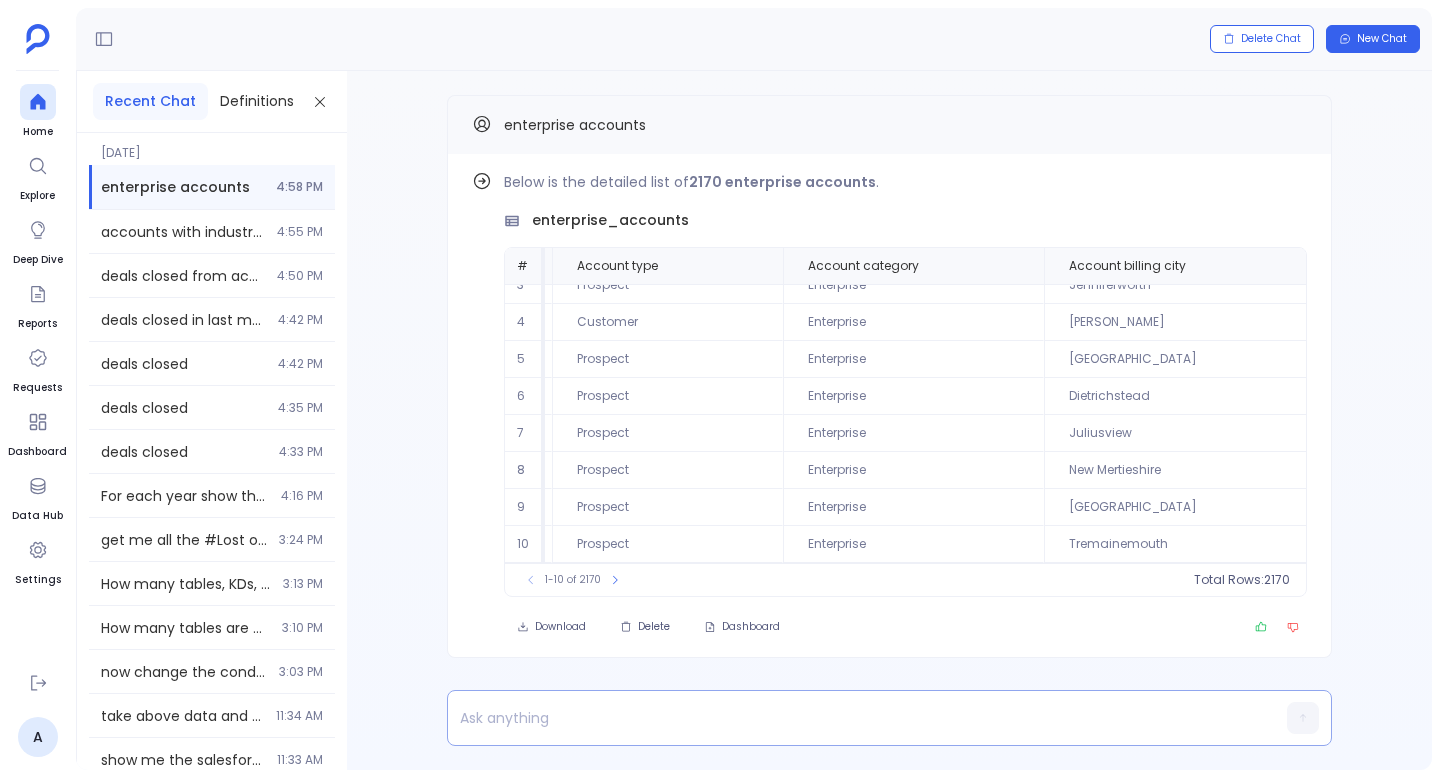 click at bounding box center (851, 718) 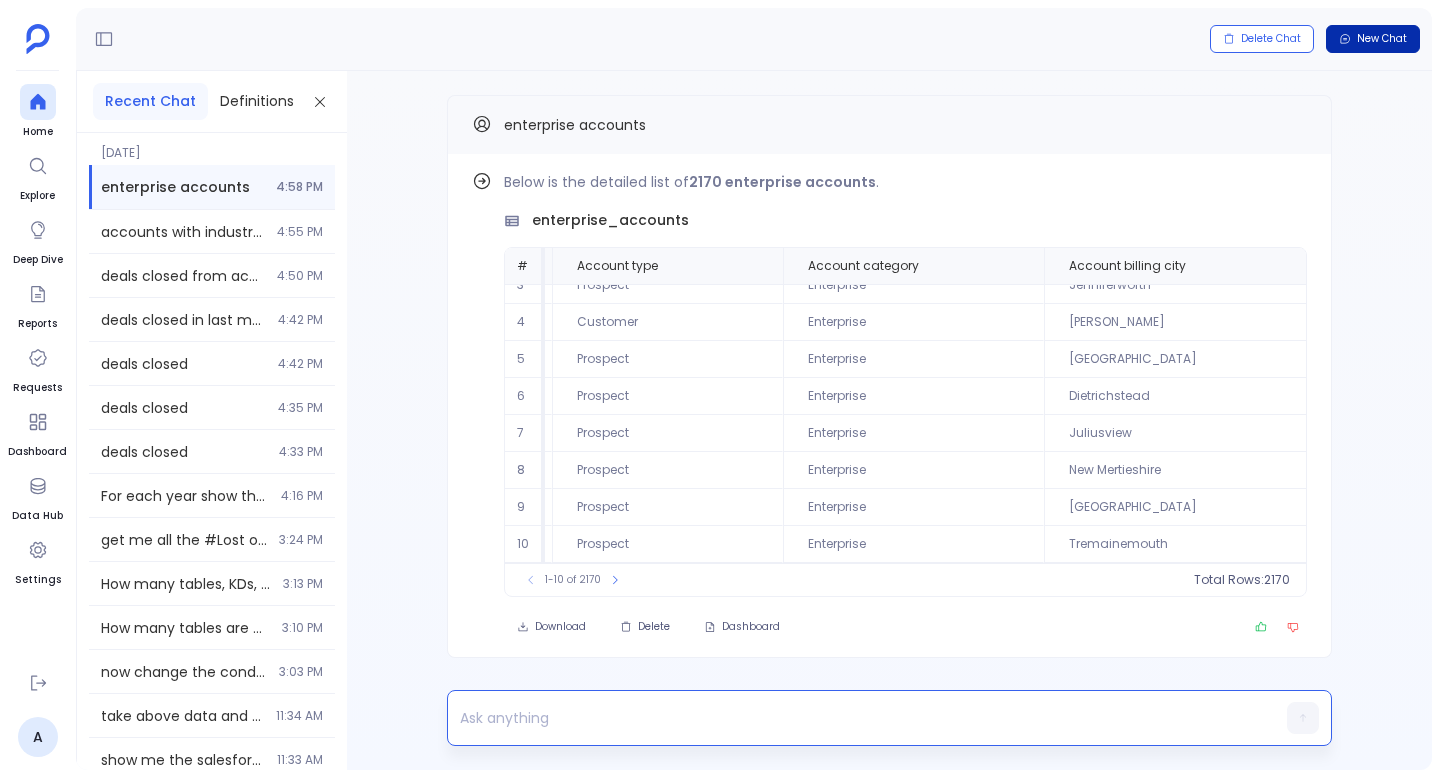 click on "New Chat" at bounding box center [1373, 39] 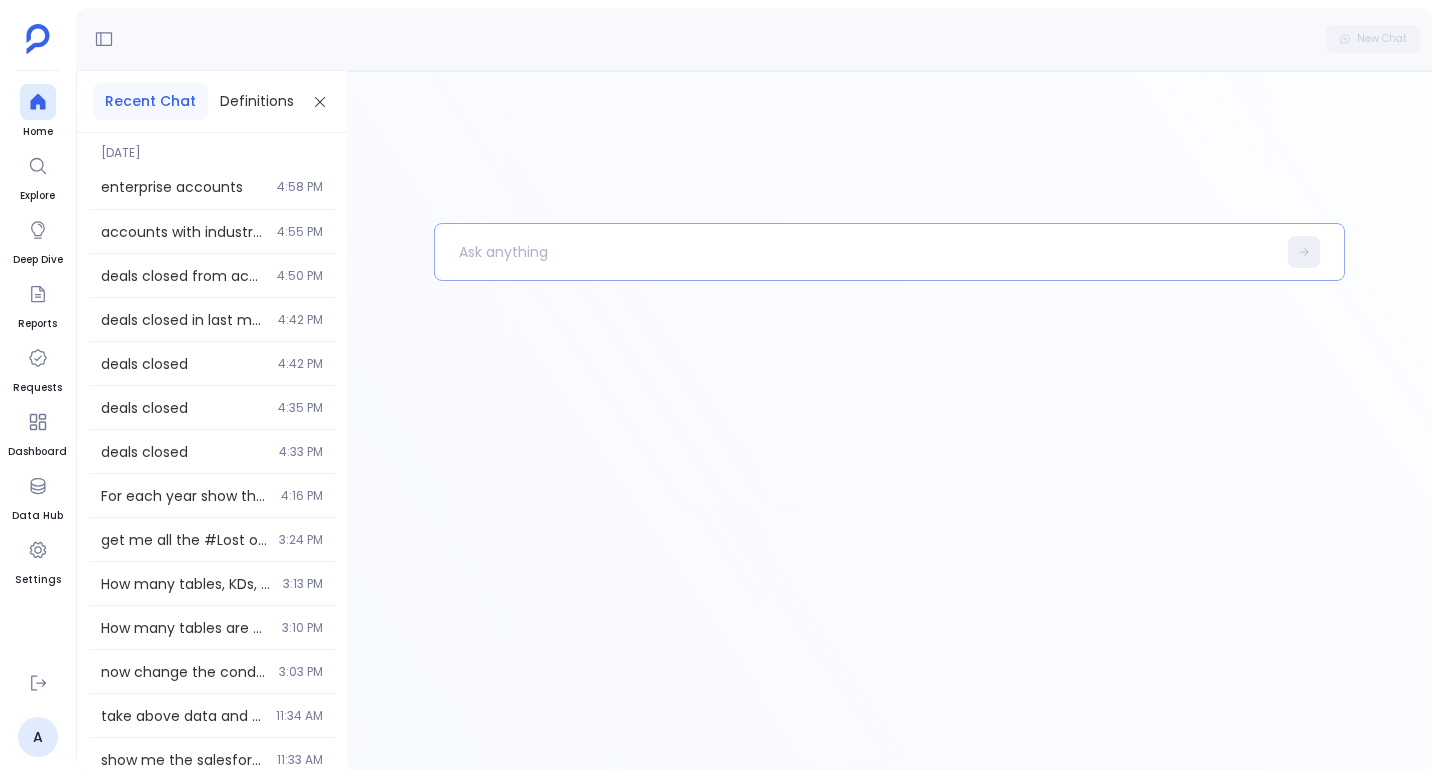 click at bounding box center [855, 252] 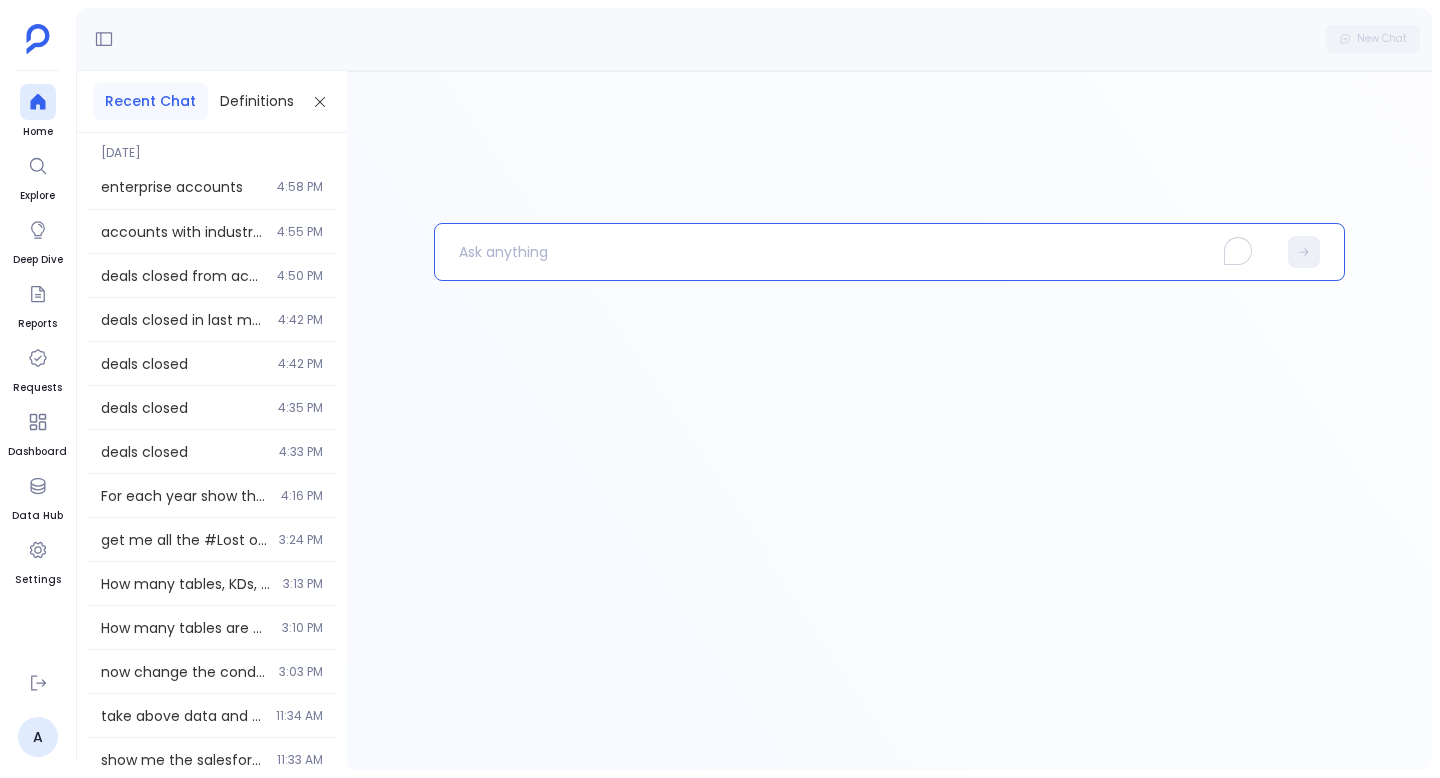 type 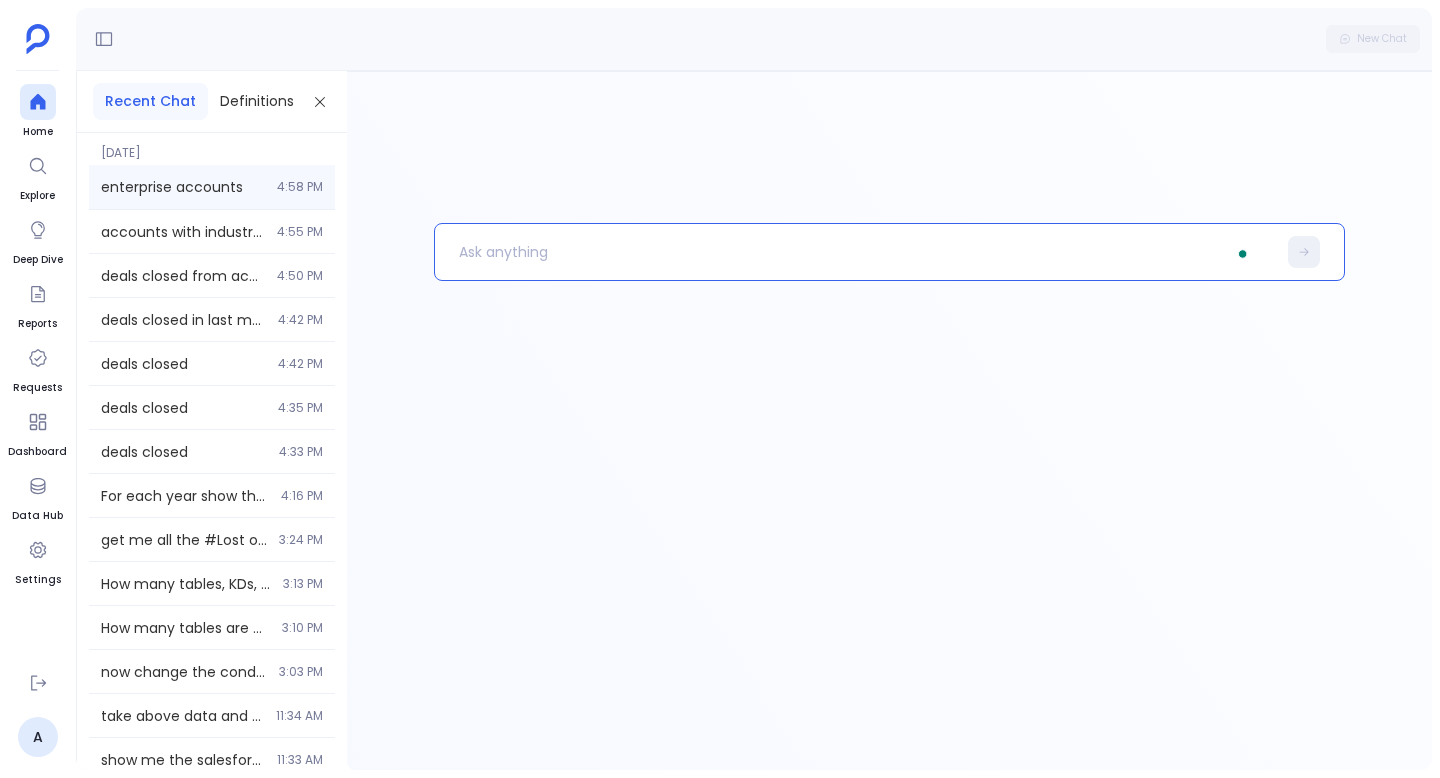 click on "enterprise accounts 4:58 PM" at bounding box center (212, 187) 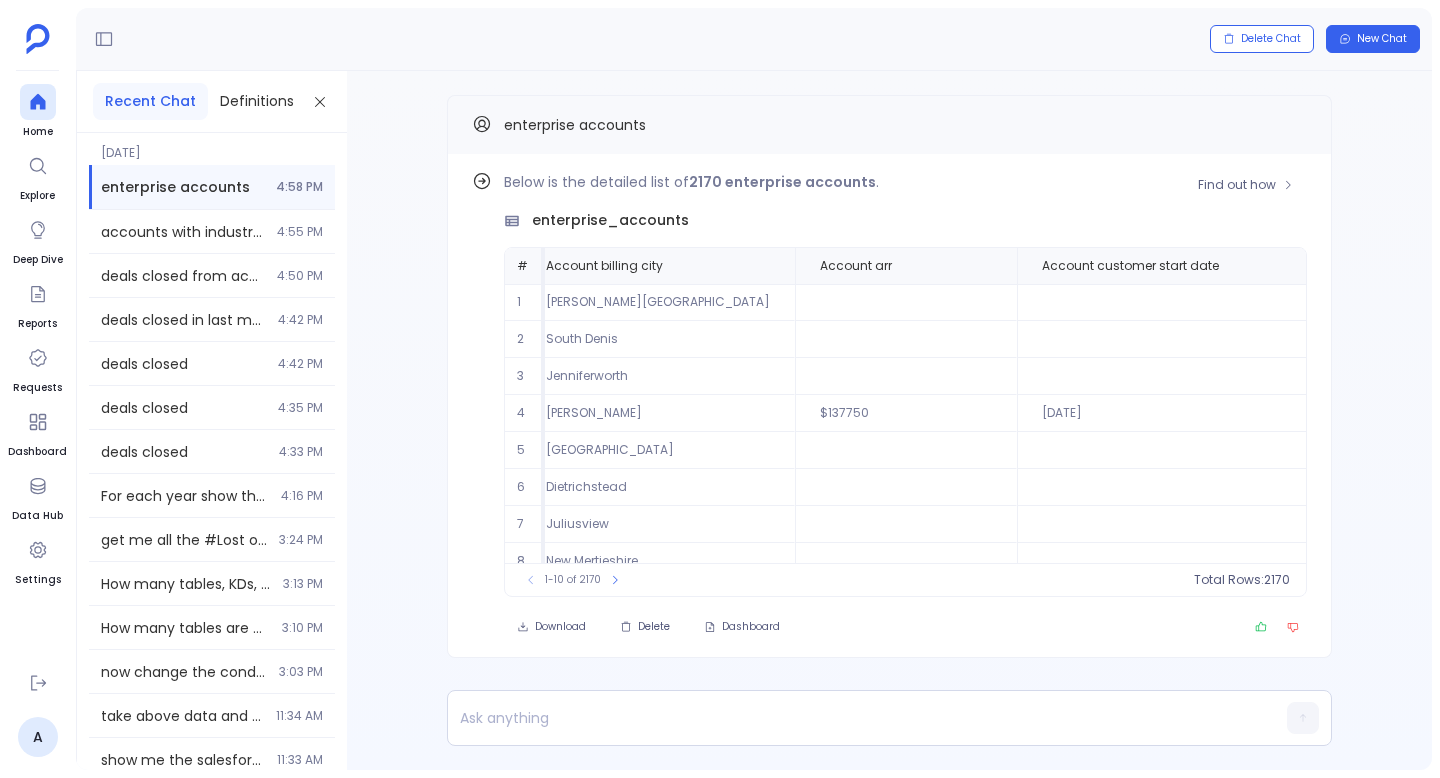 scroll, scrollTop: 0, scrollLeft: 1072, axis: horizontal 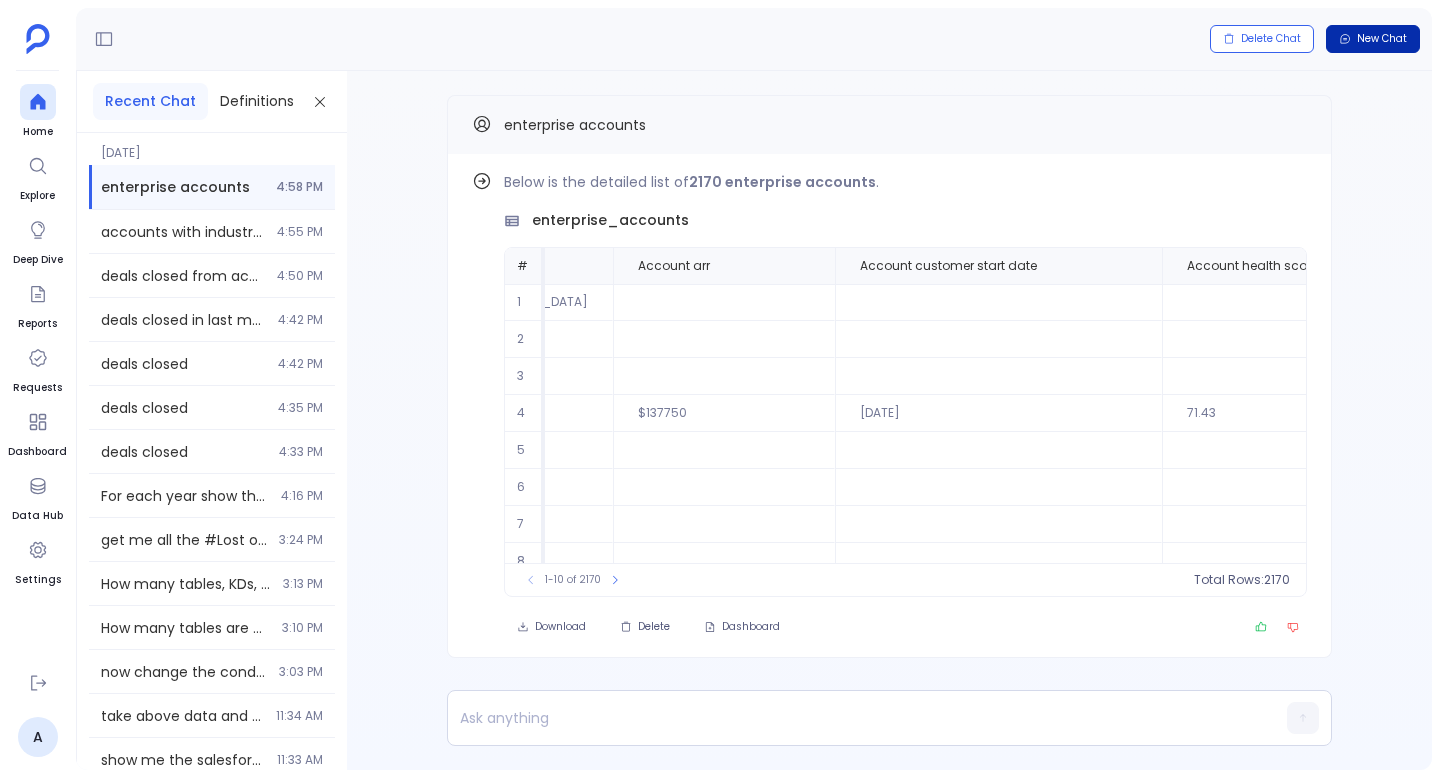 click on "New Chat" at bounding box center [1382, 39] 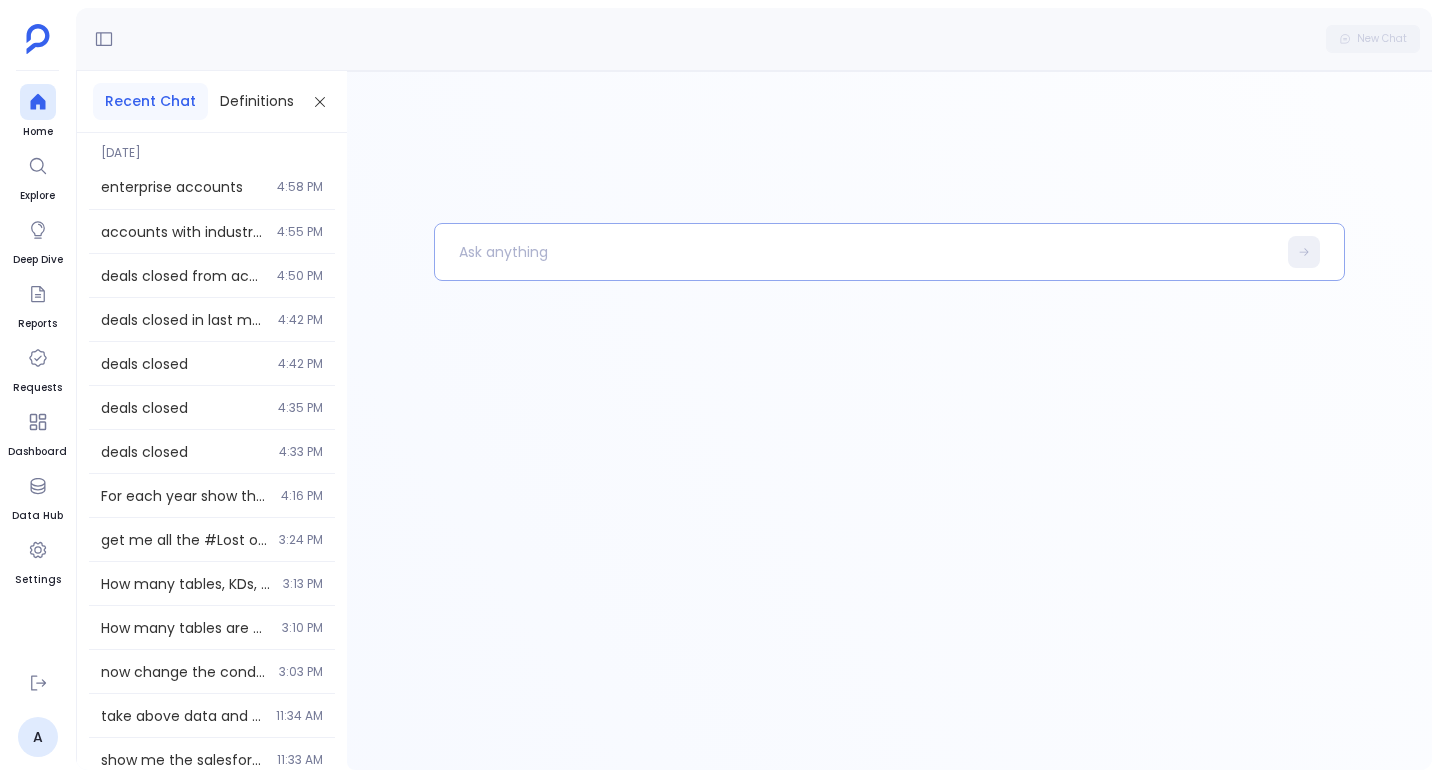 click at bounding box center [855, 252] 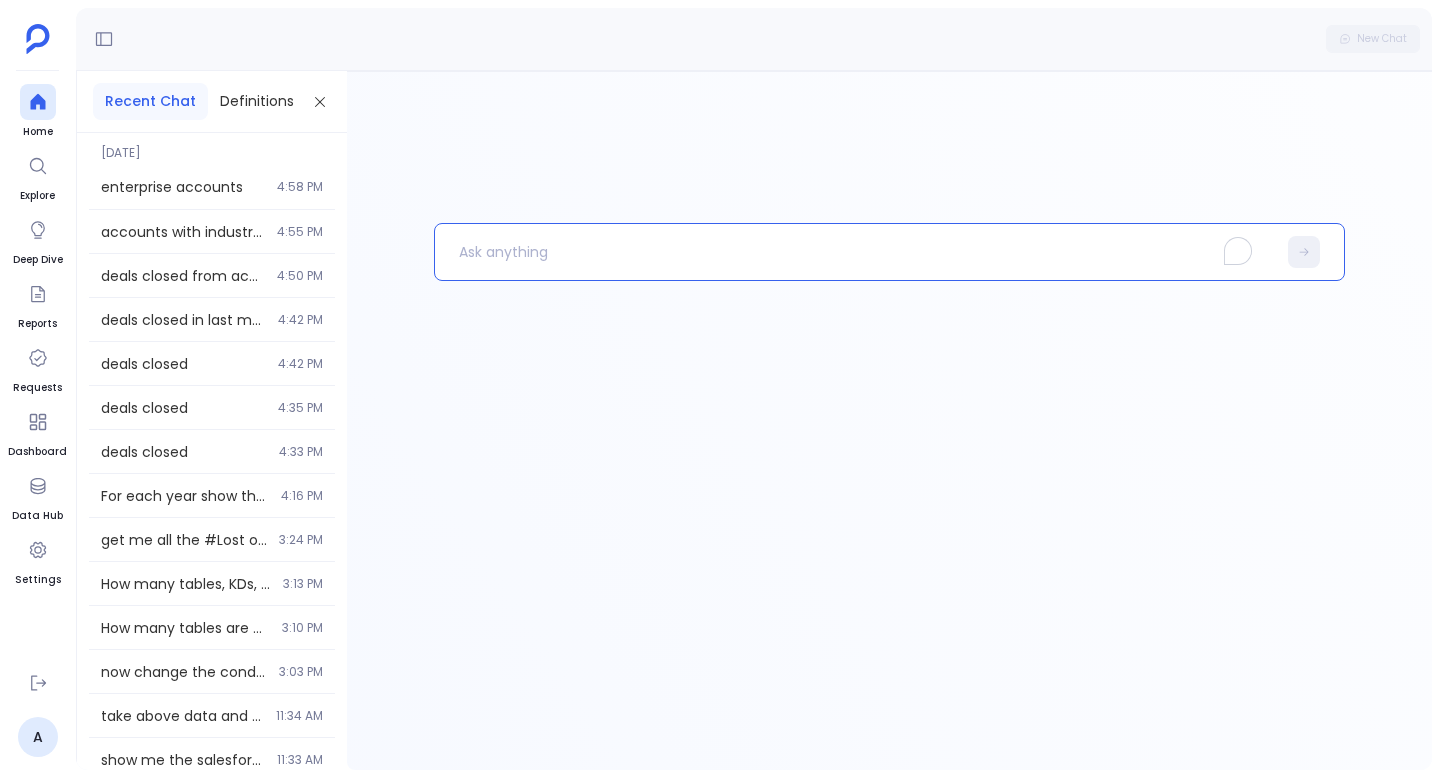 type 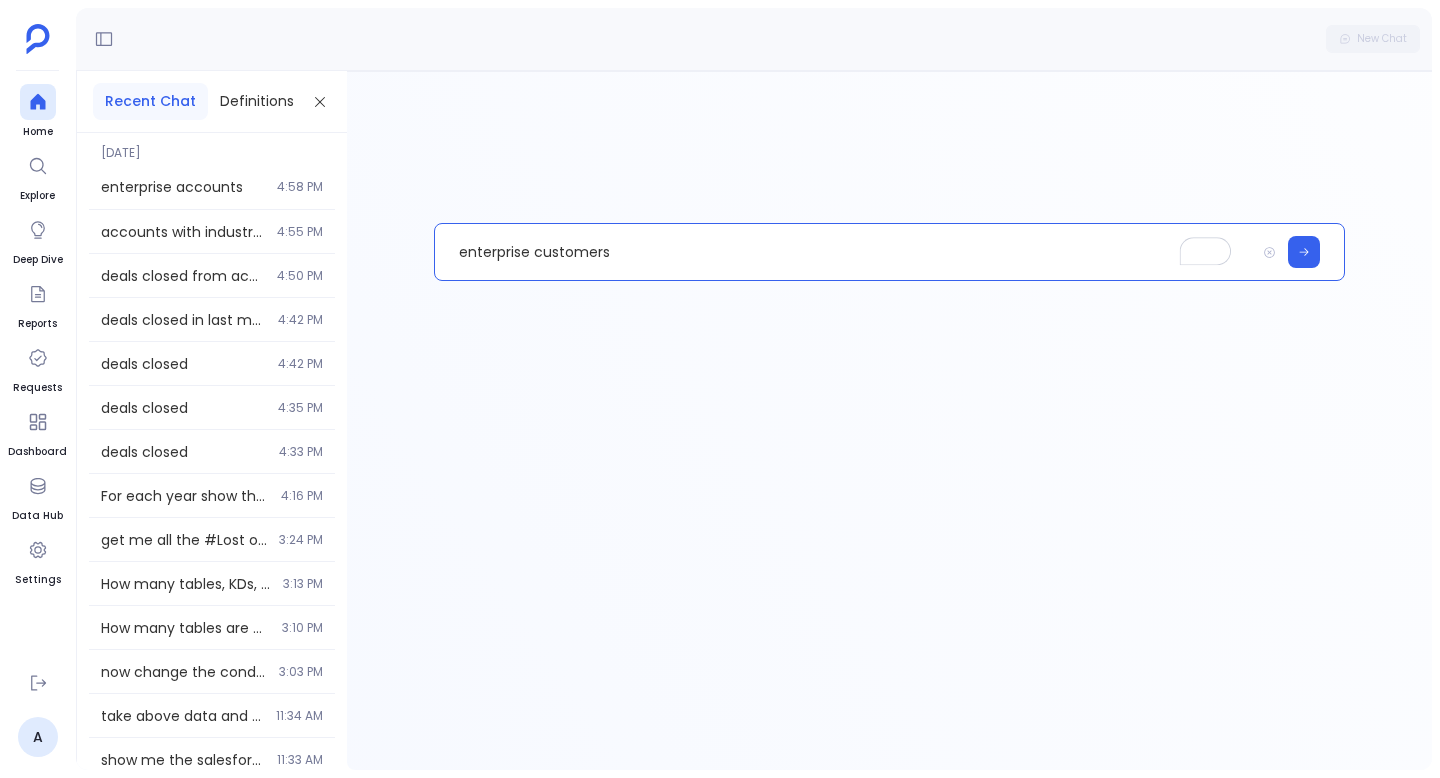 click on "enterprise customers" at bounding box center [845, 252] 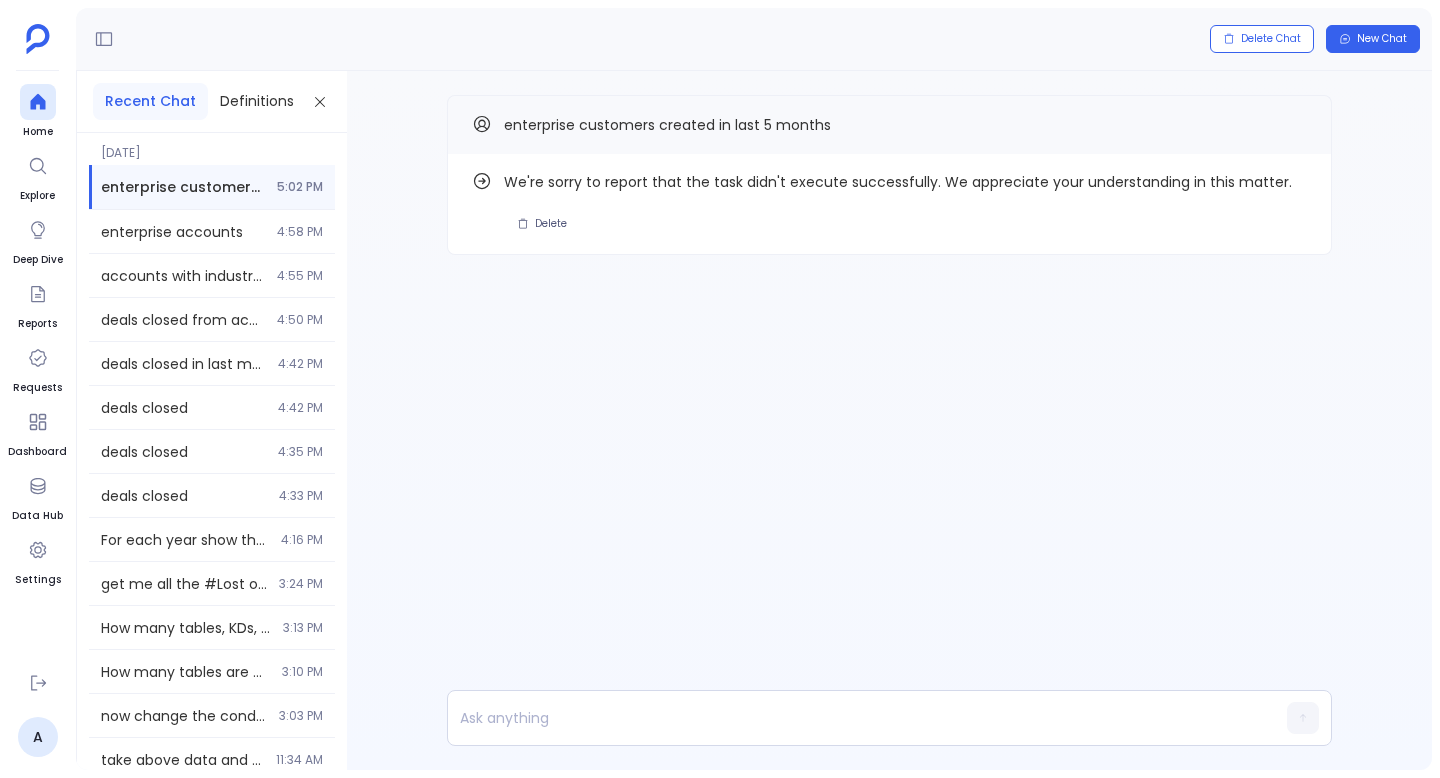click on "Find out how We're sorry to report that the task didn't execute successfully. We appreciate your understanding in this matter. Delete enterprise customers created in last 5 months" at bounding box center [889, 215] 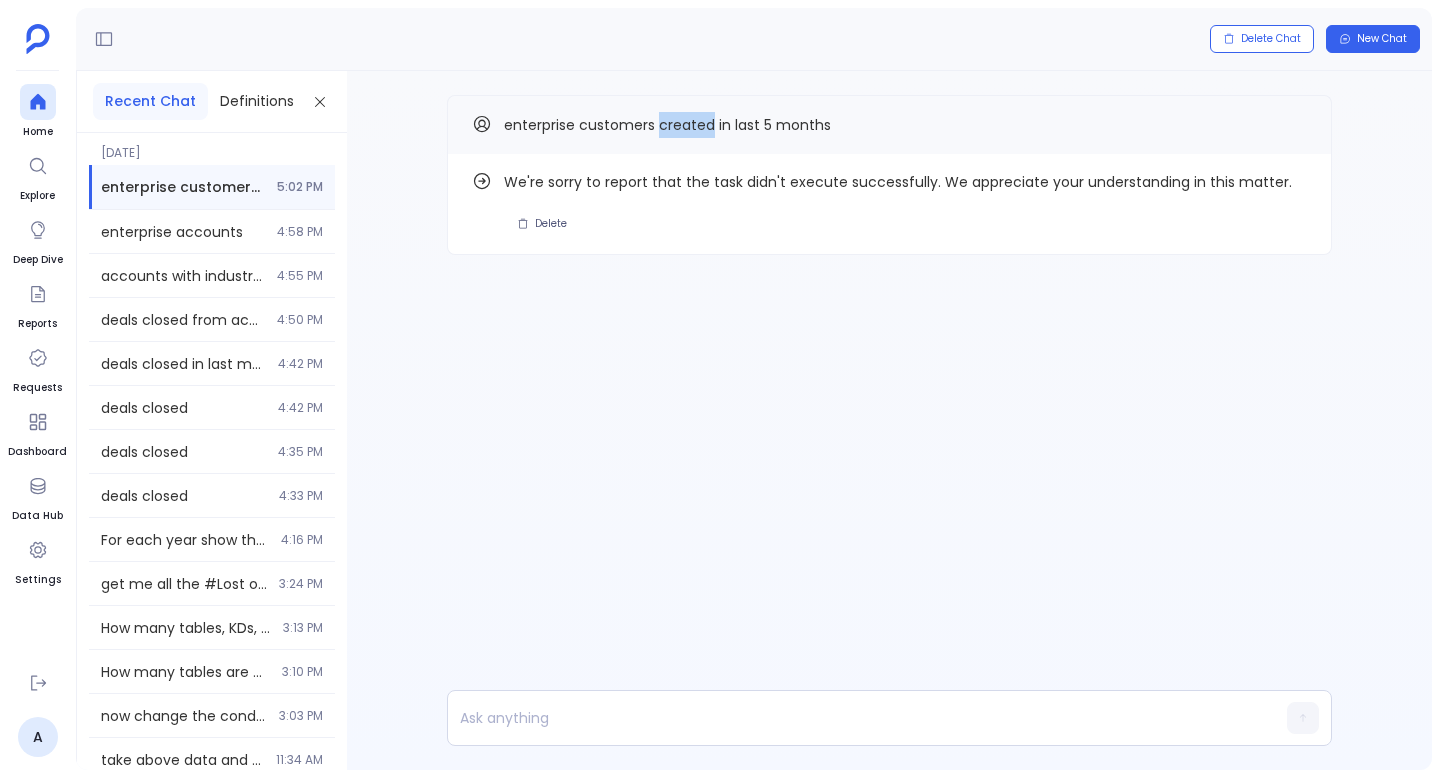 click on "enterprise customers created in last 5 months" at bounding box center [667, 125] 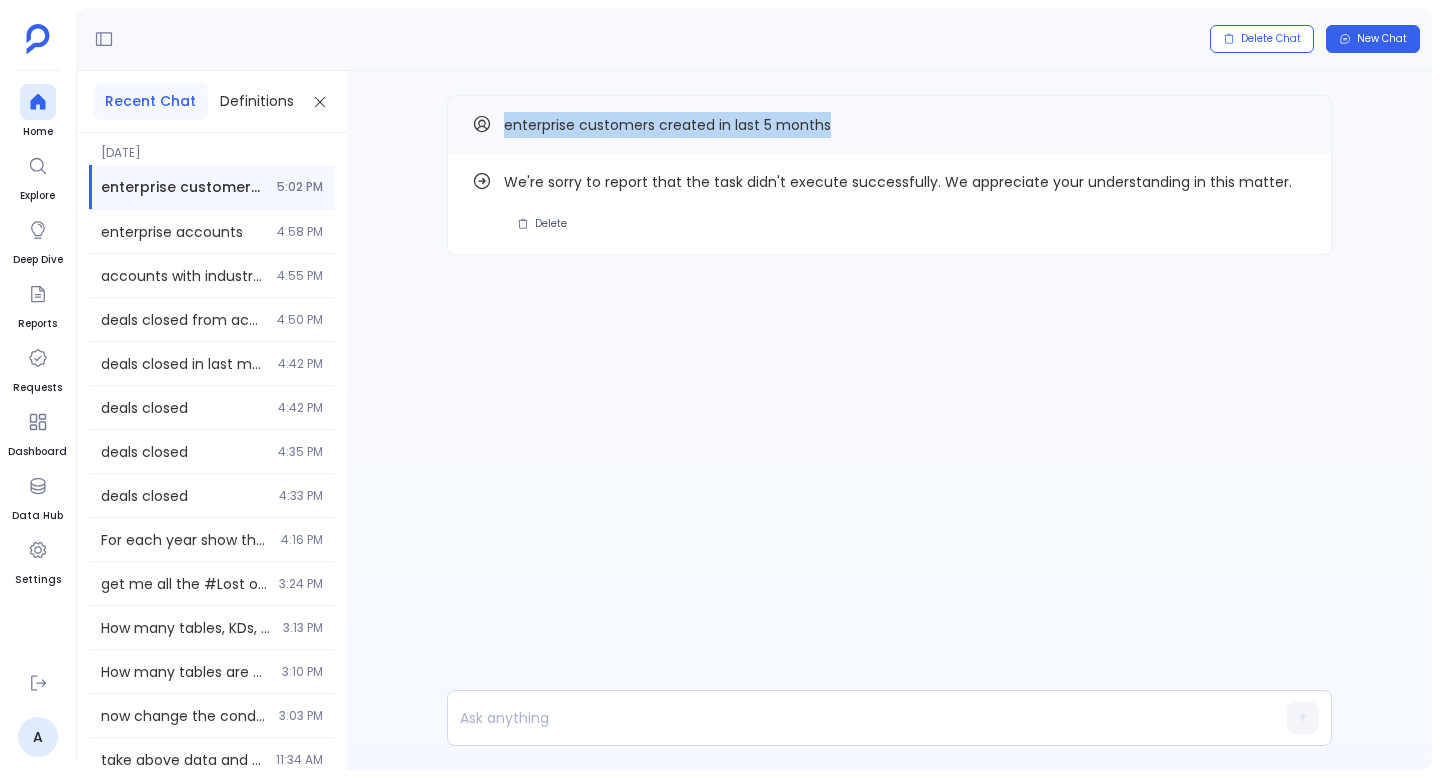 click on "enterprise customers created in last 5 months" at bounding box center (667, 125) 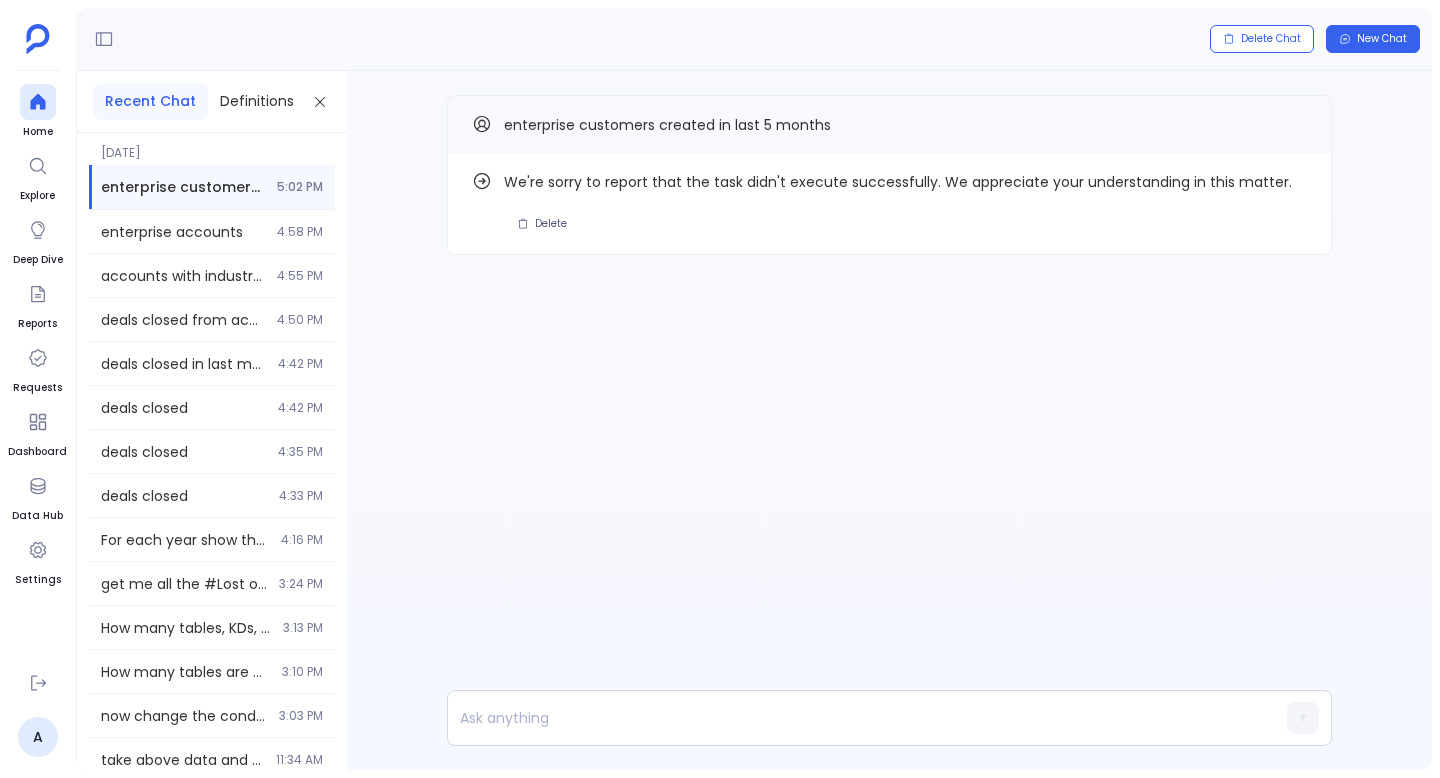 click on "enterprise customers created in last 5 months" at bounding box center (889, 125) 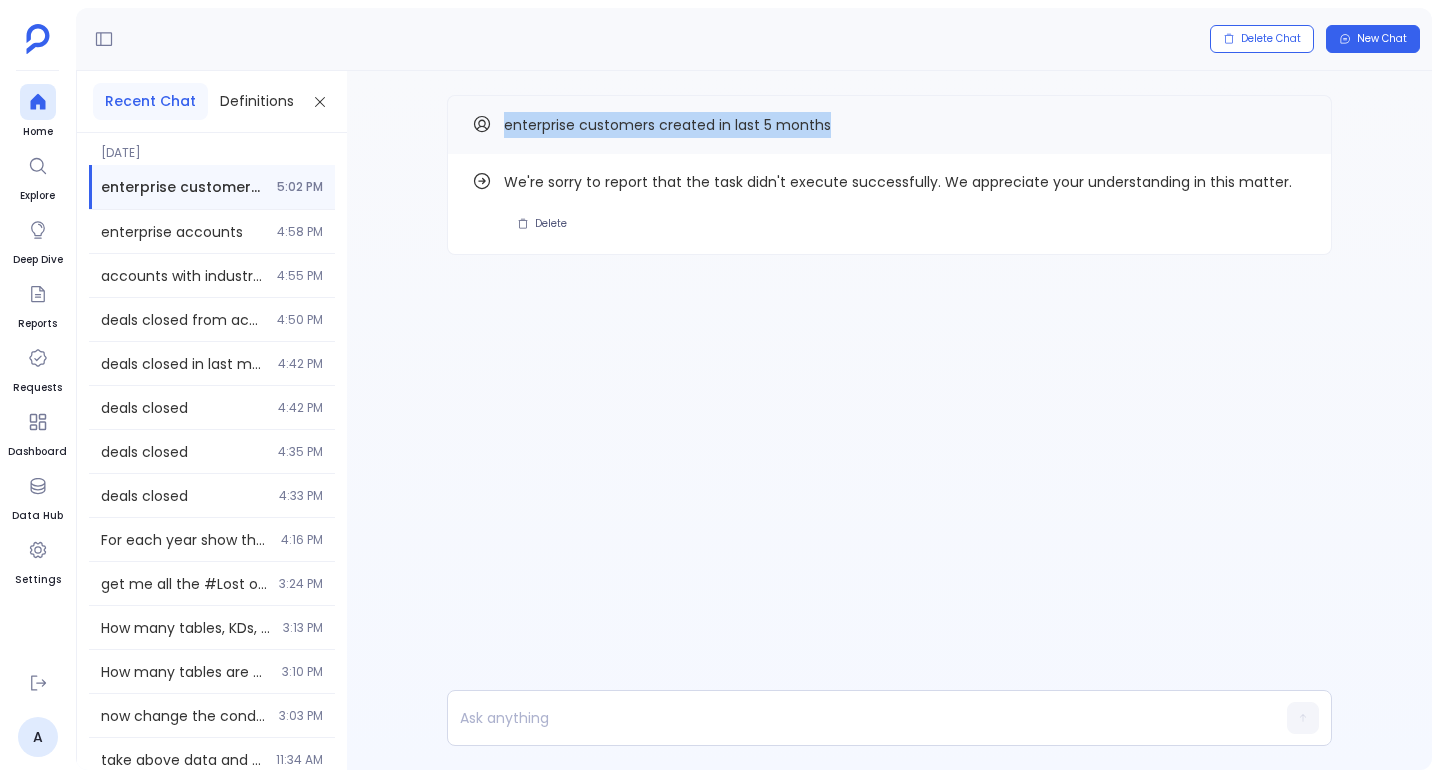 click on "enterprise customers created in last 5 months" at bounding box center (889, 125) 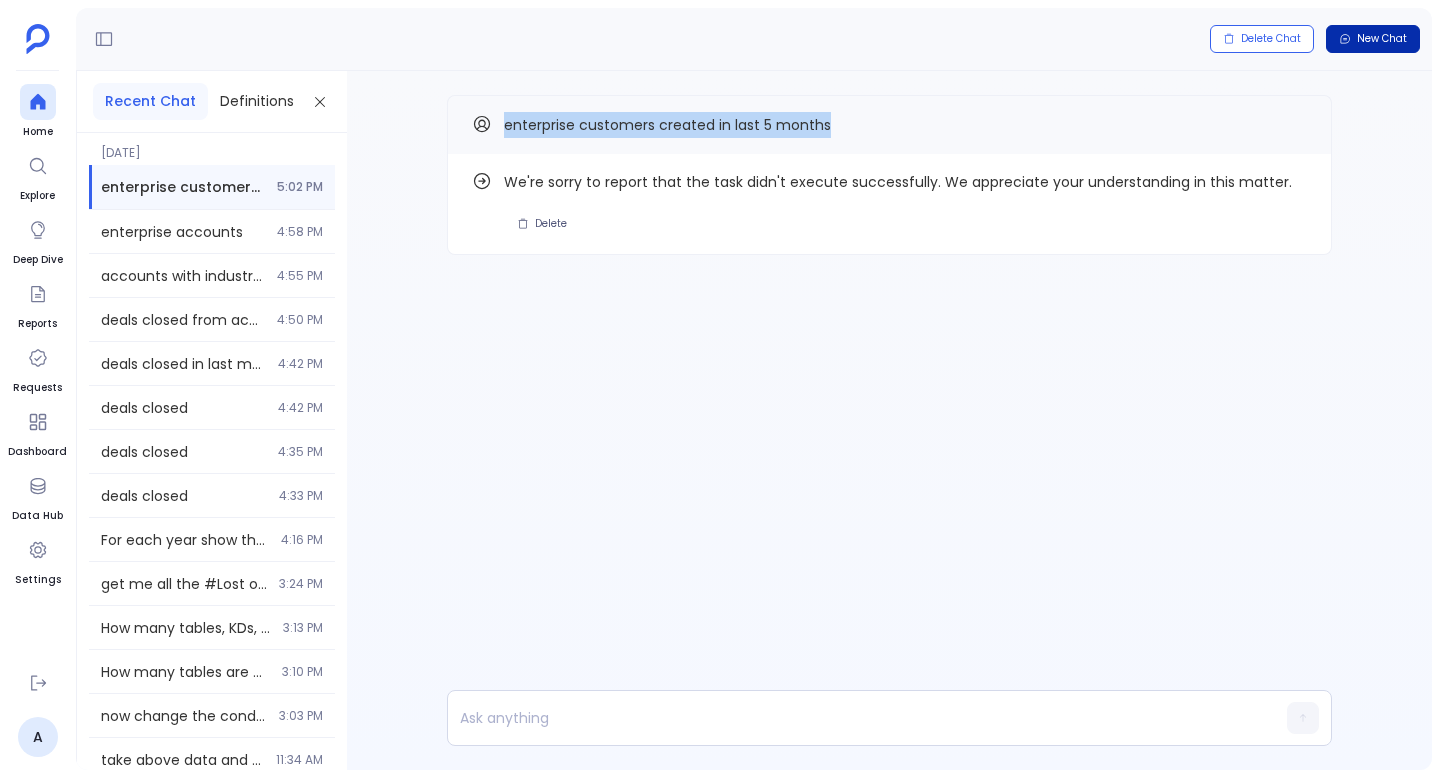 click on "New Chat" at bounding box center [1382, 39] 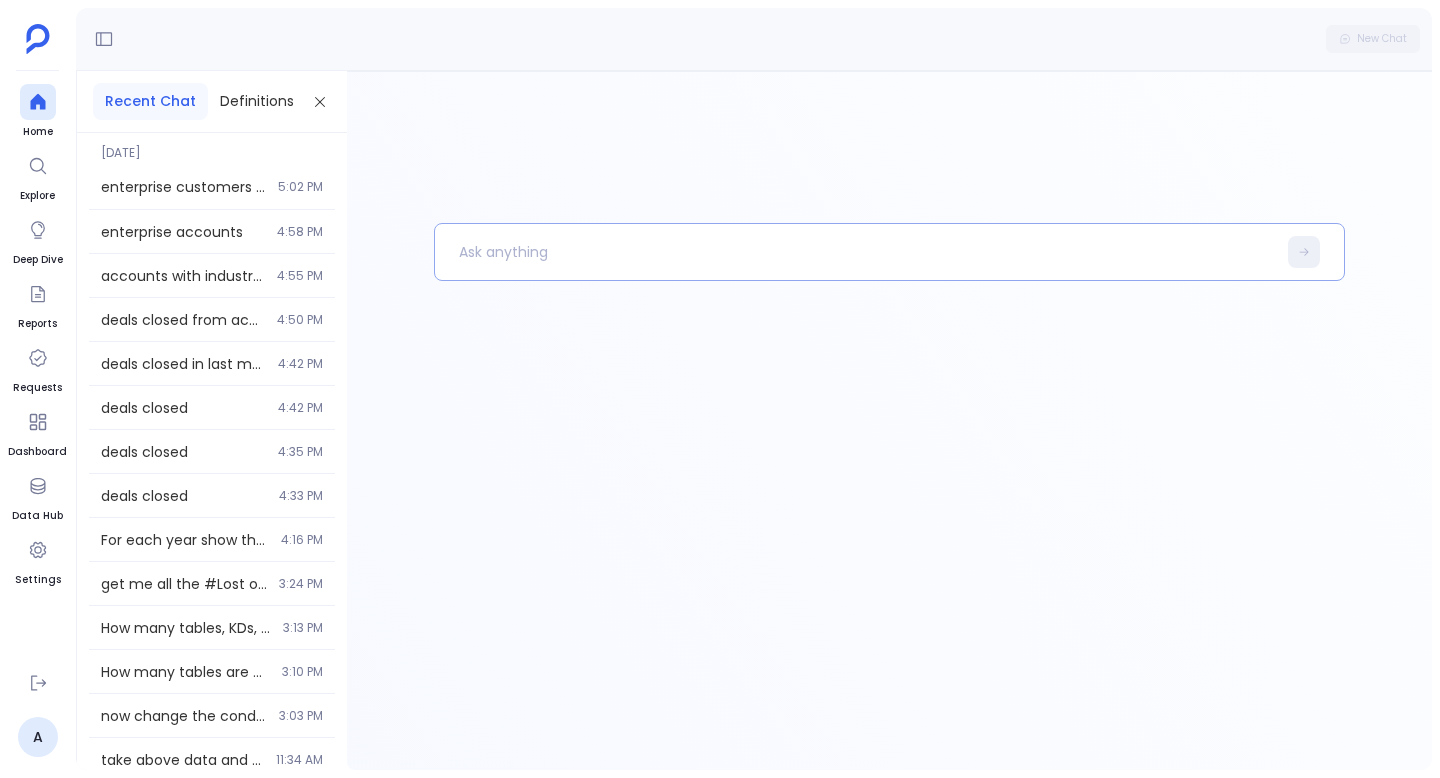 click at bounding box center [855, 252] 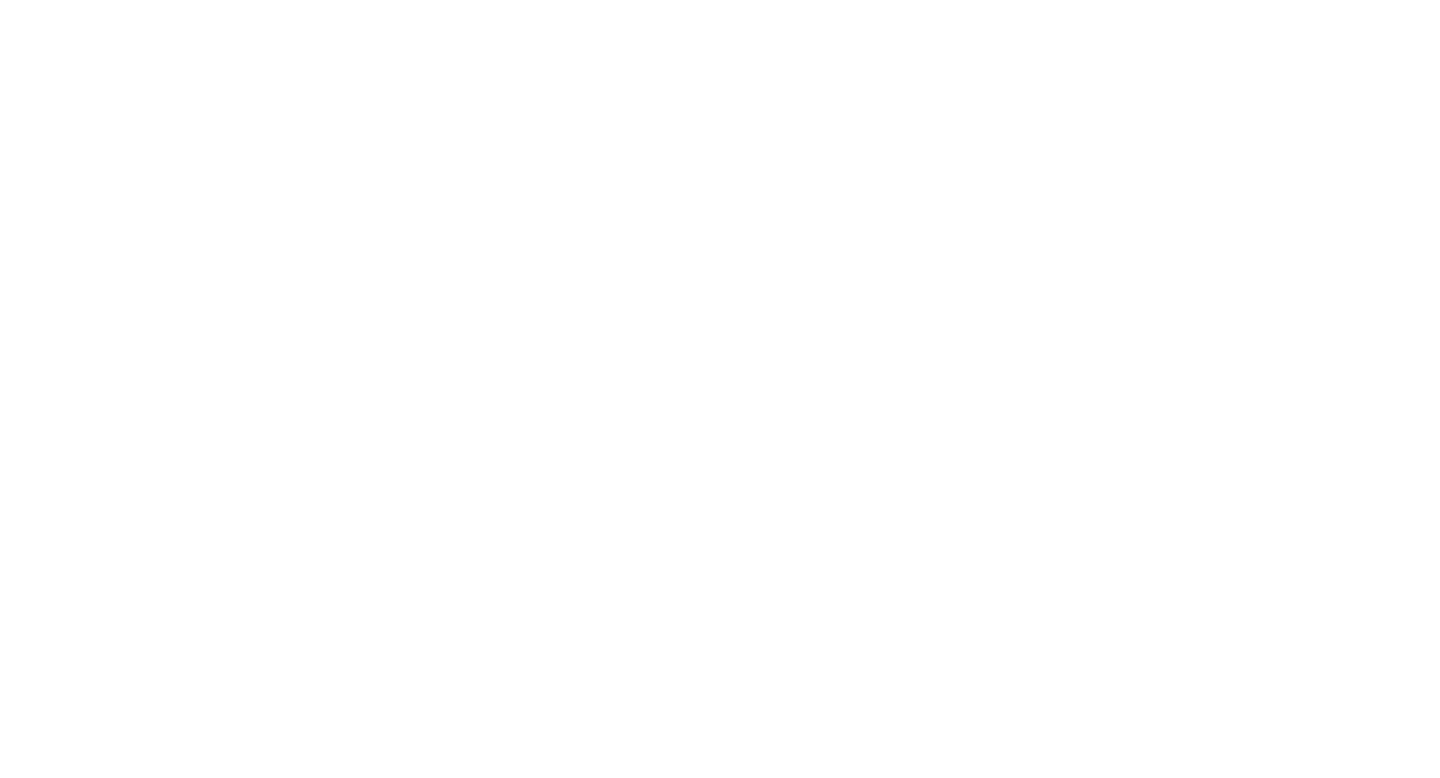 scroll, scrollTop: 0, scrollLeft: 0, axis: both 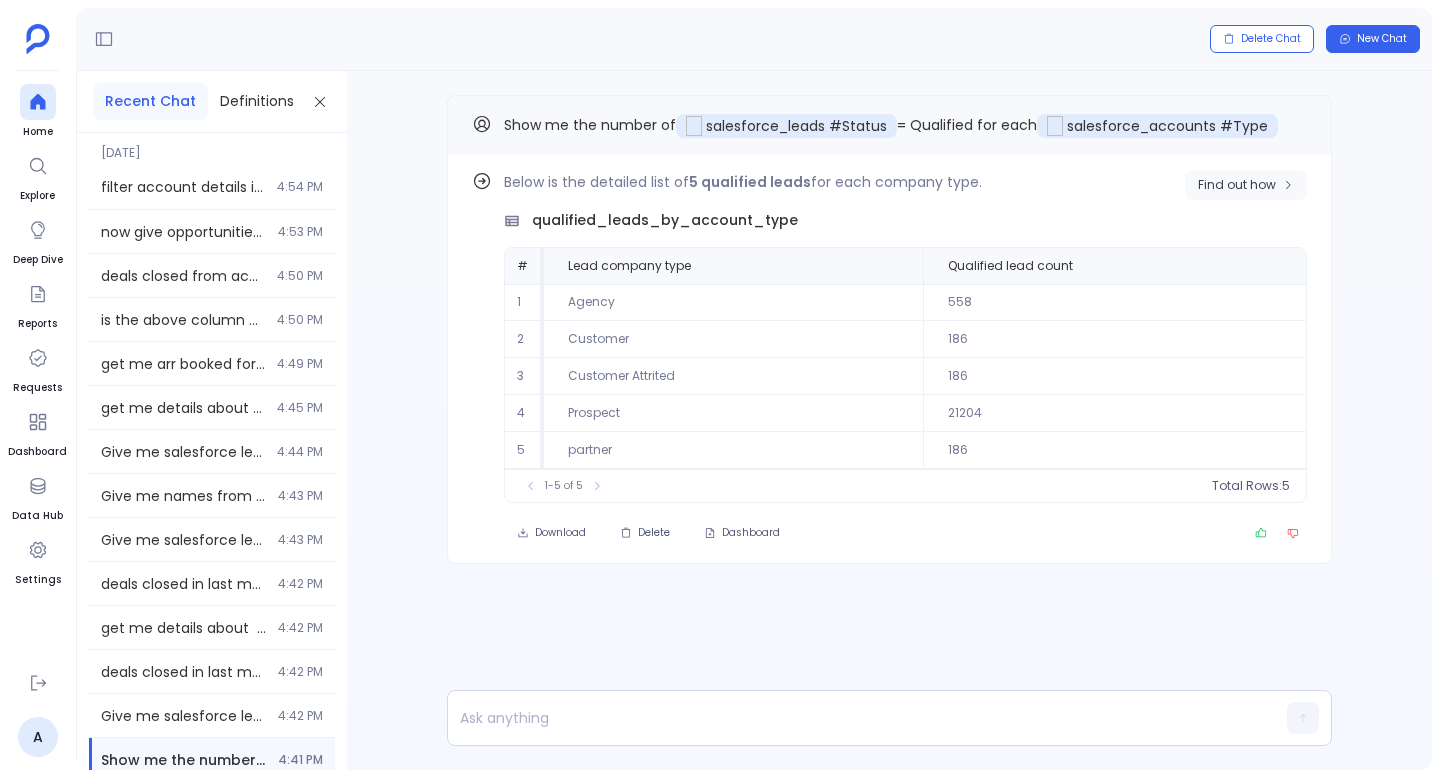 click on "Find out how" at bounding box center [1237, 185] 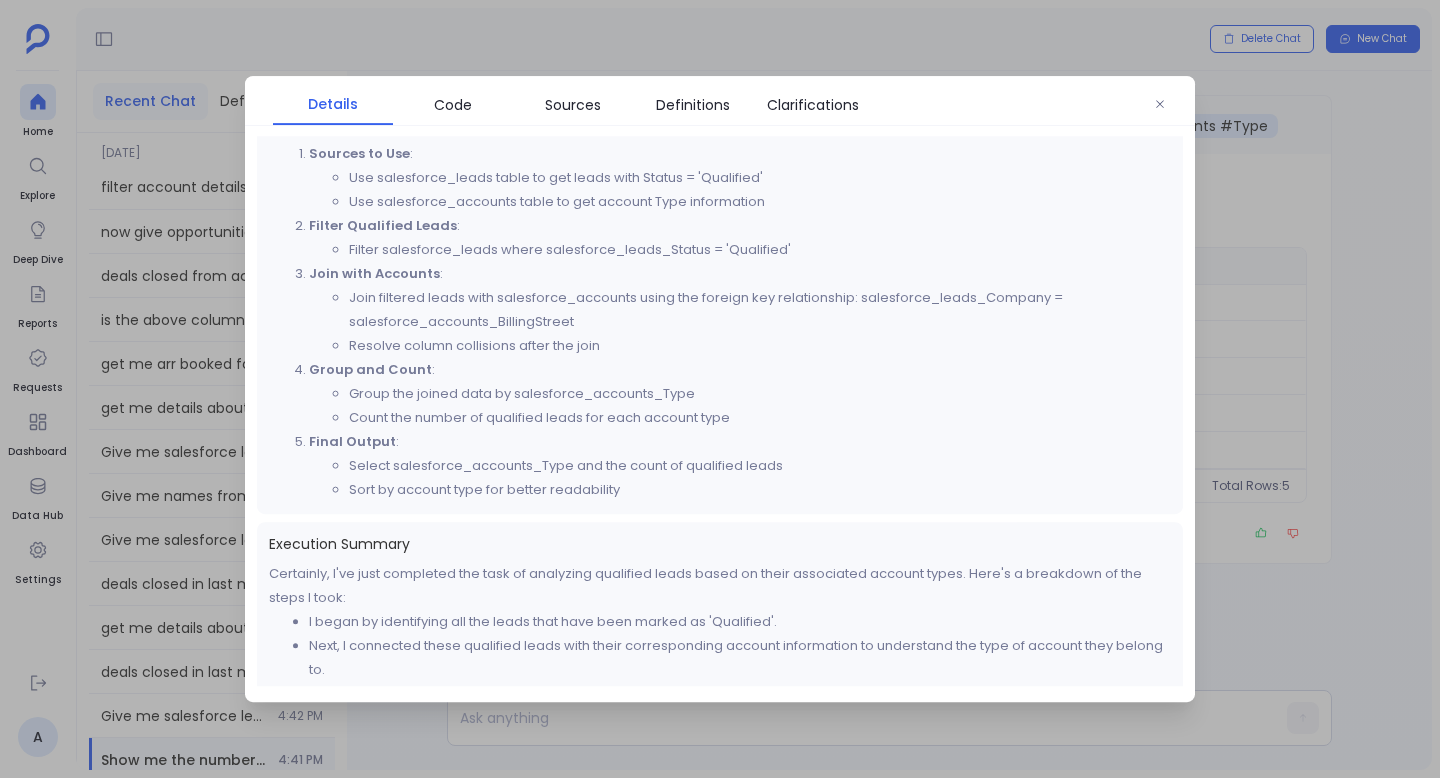 scroll, scrollTop: 496, scrollLeft: 0, axis: vertical 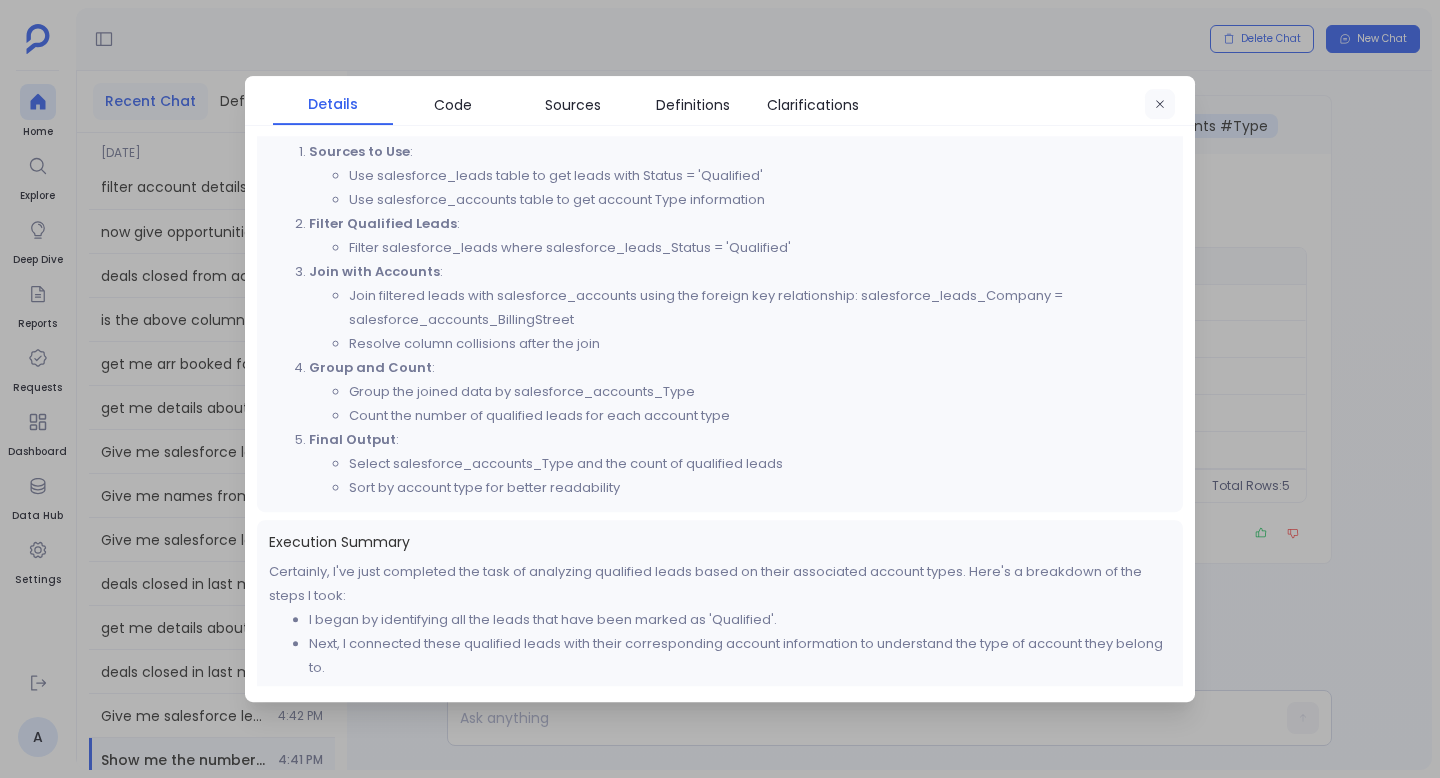 click 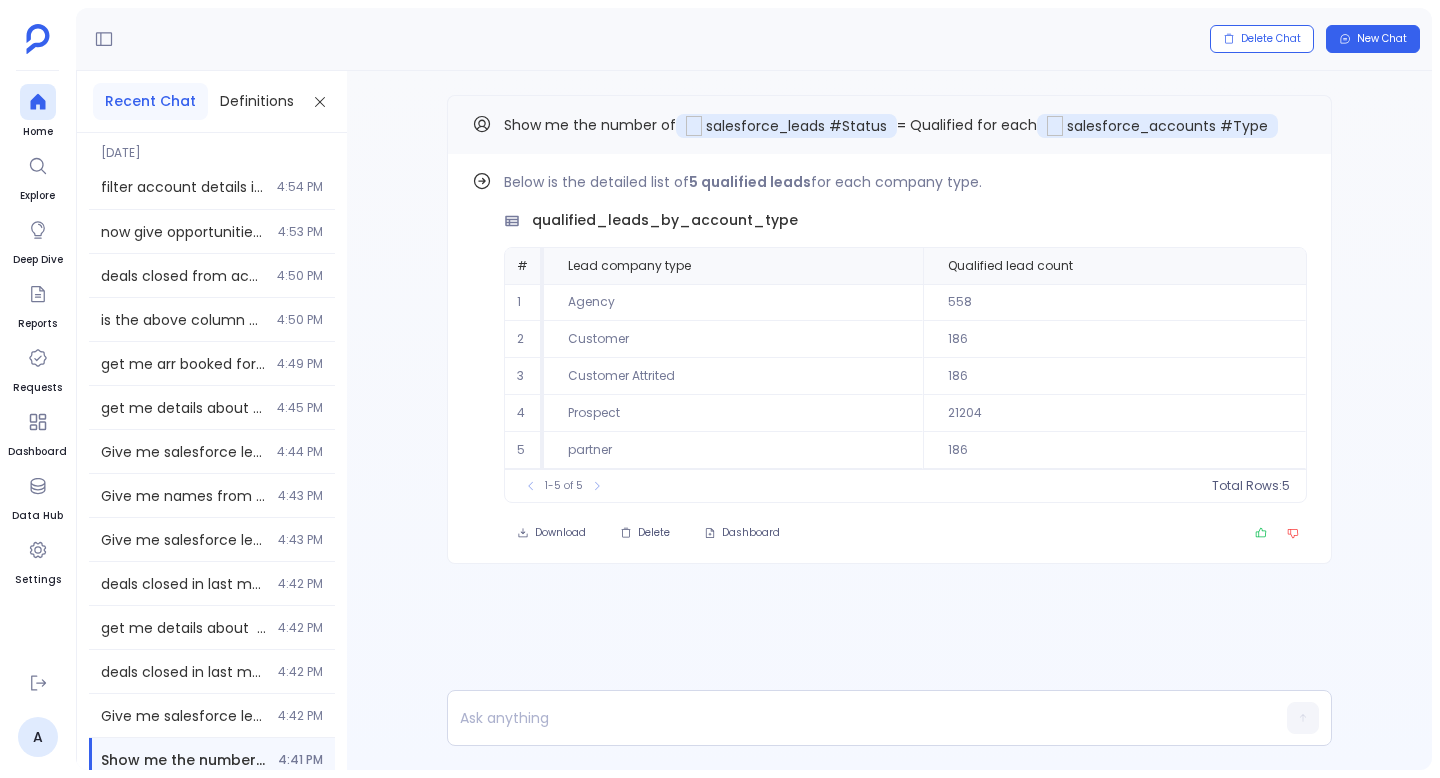 type 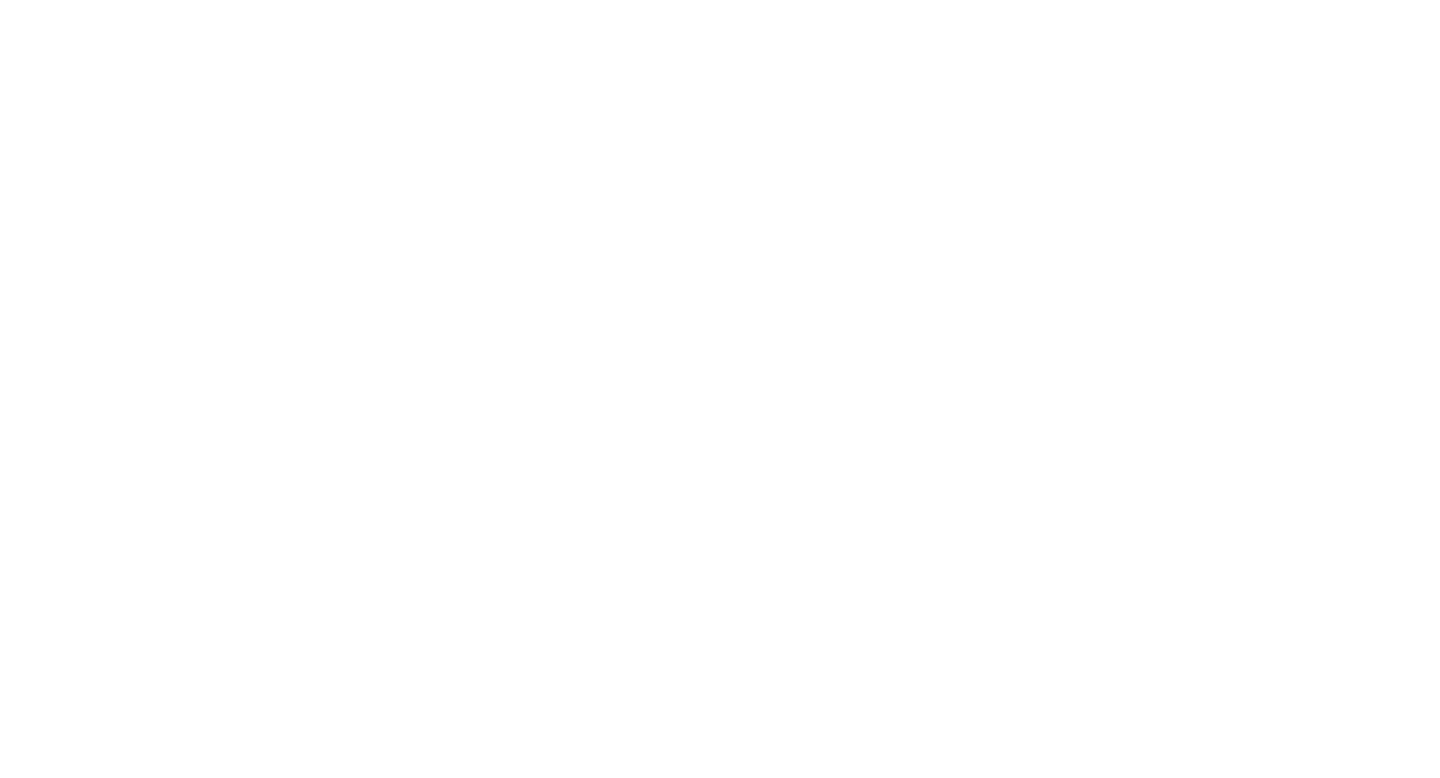scroll, scrollTop: 0, scrollLeft: 0, axis: both 